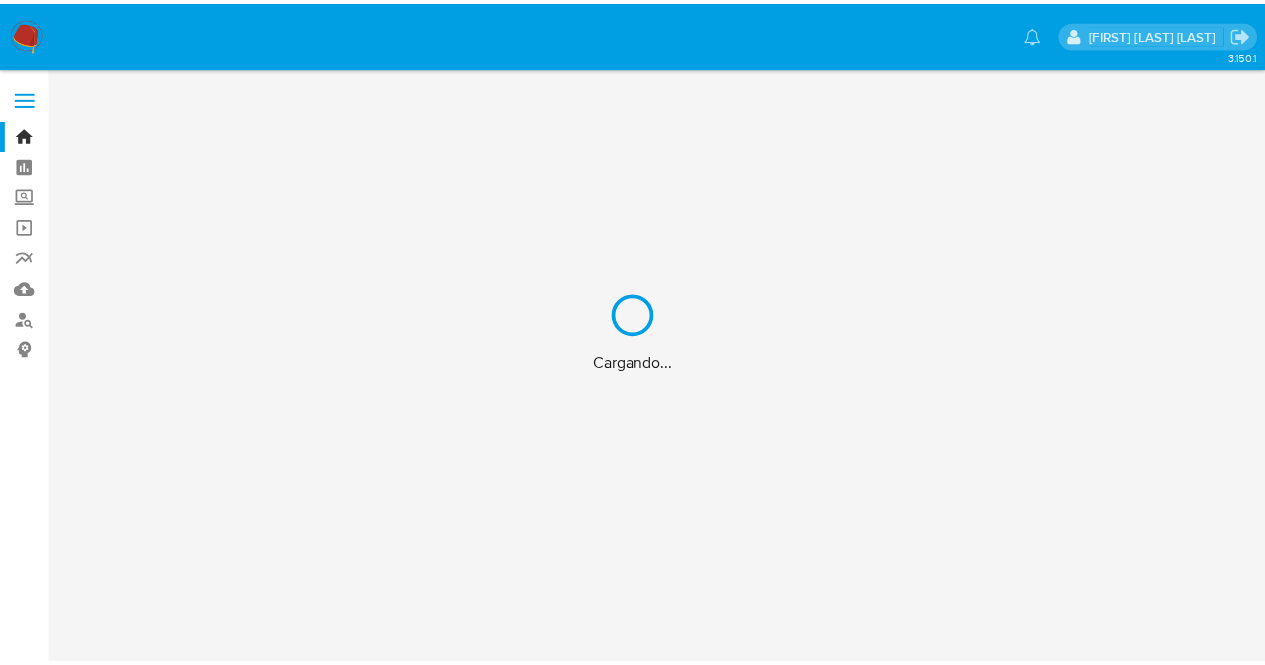 scroll, scrollTop: 0, scrollLeft: 0, axis: both 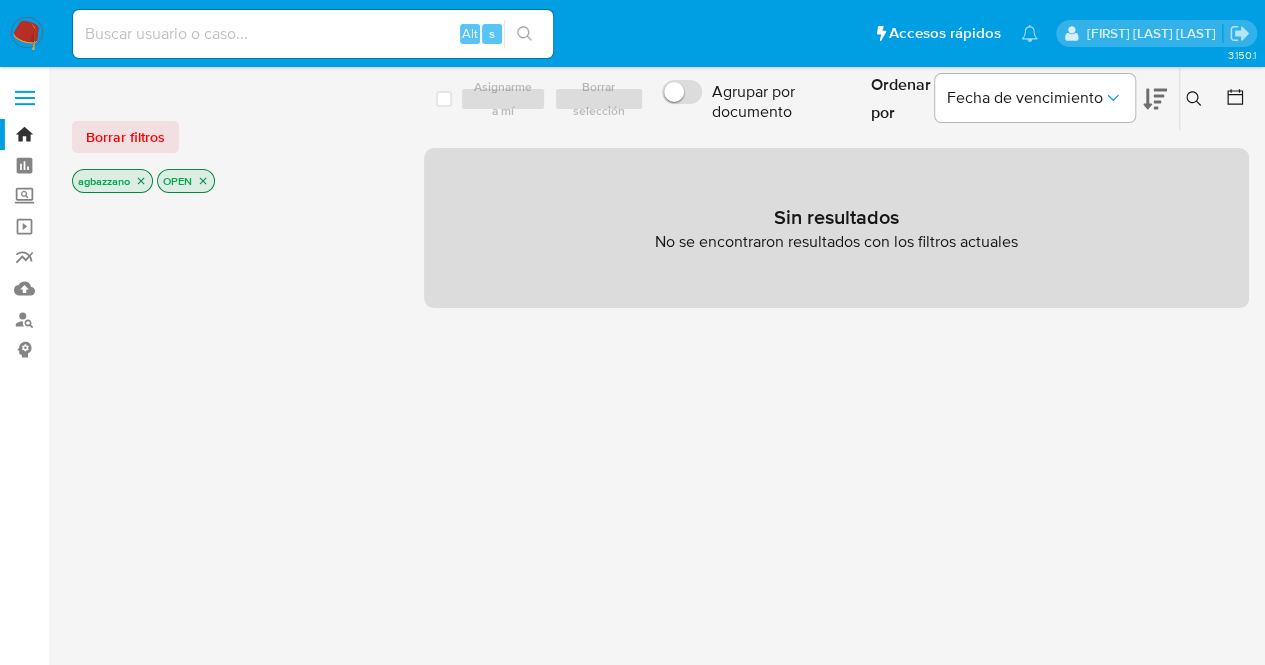 click at bounding box center (313, 34) 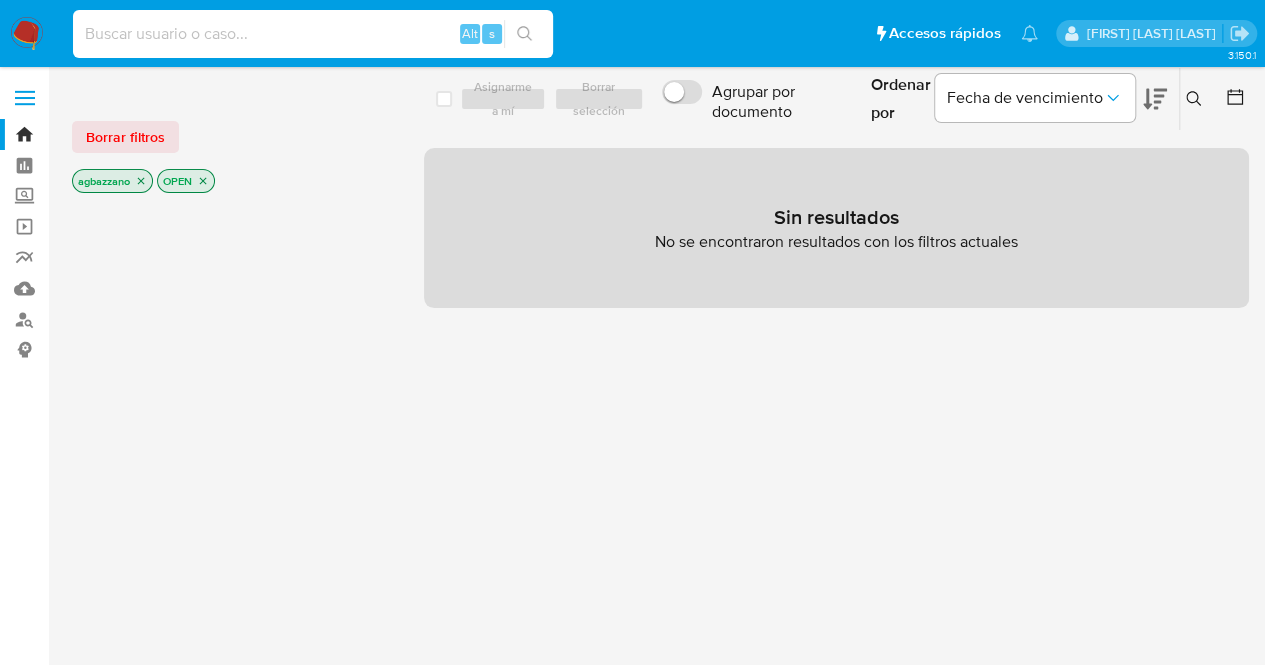 paste on "1347051090" 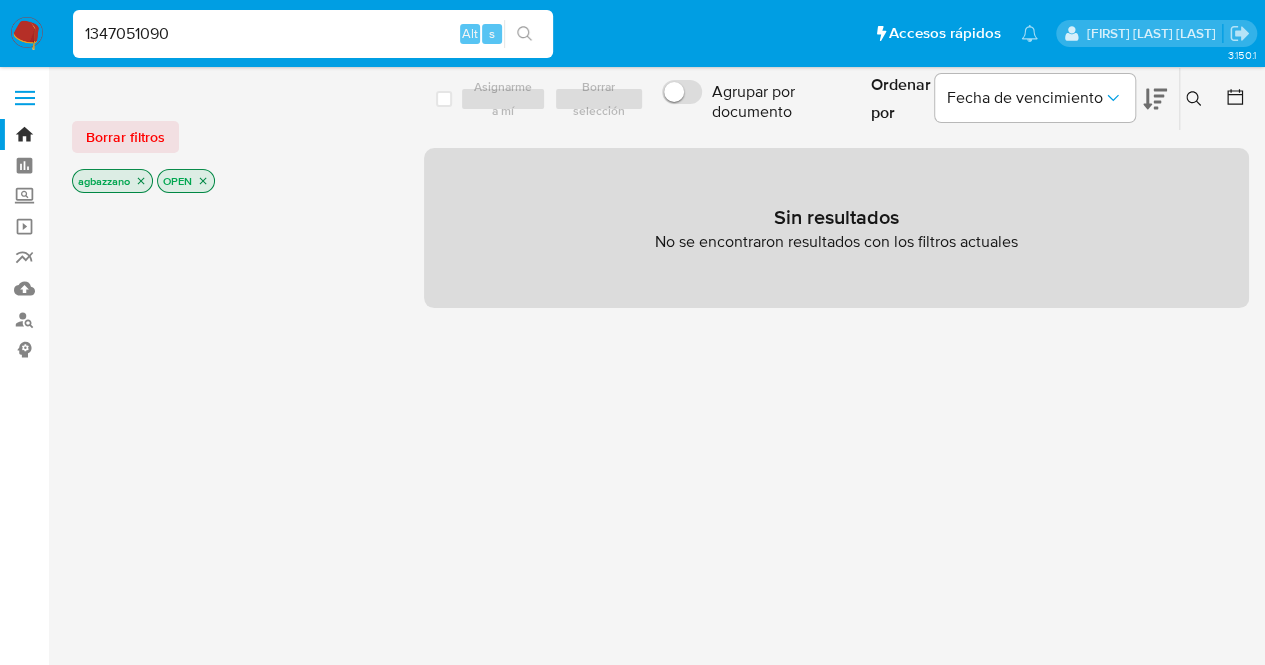 type on "1347051090" 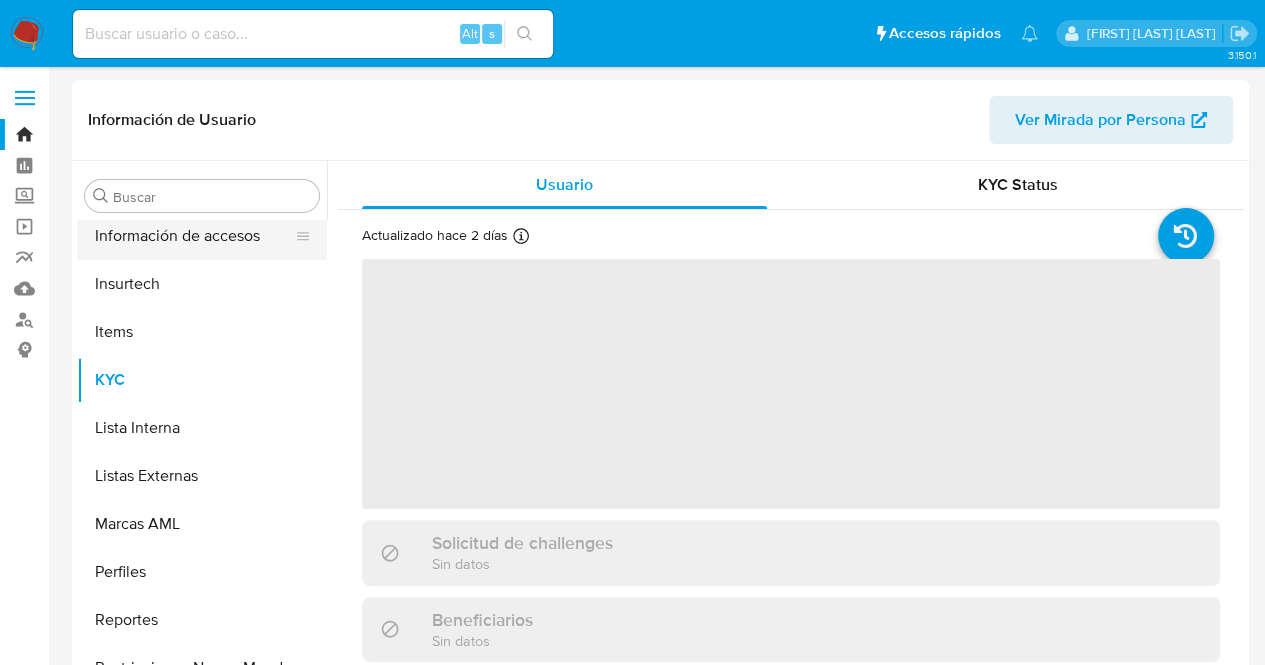 scroll, scrollTop: 845, scrollLeft: 0, axis: vertical 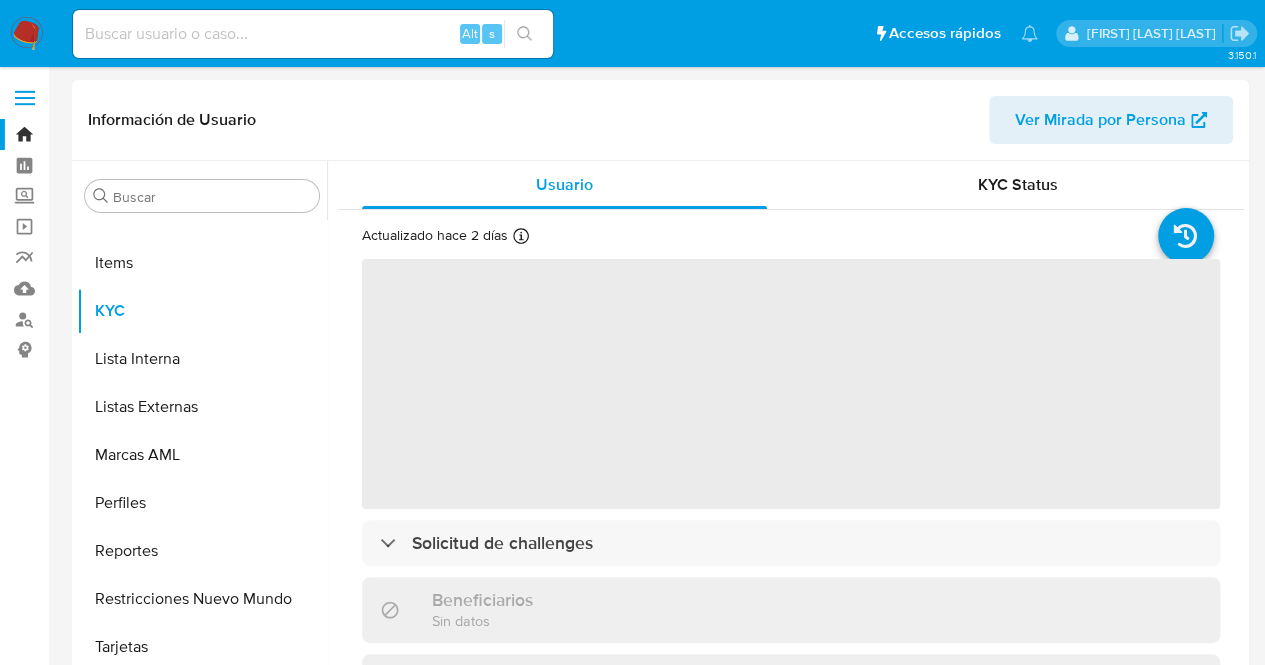click on "‌" at bounding box center [791, 384] 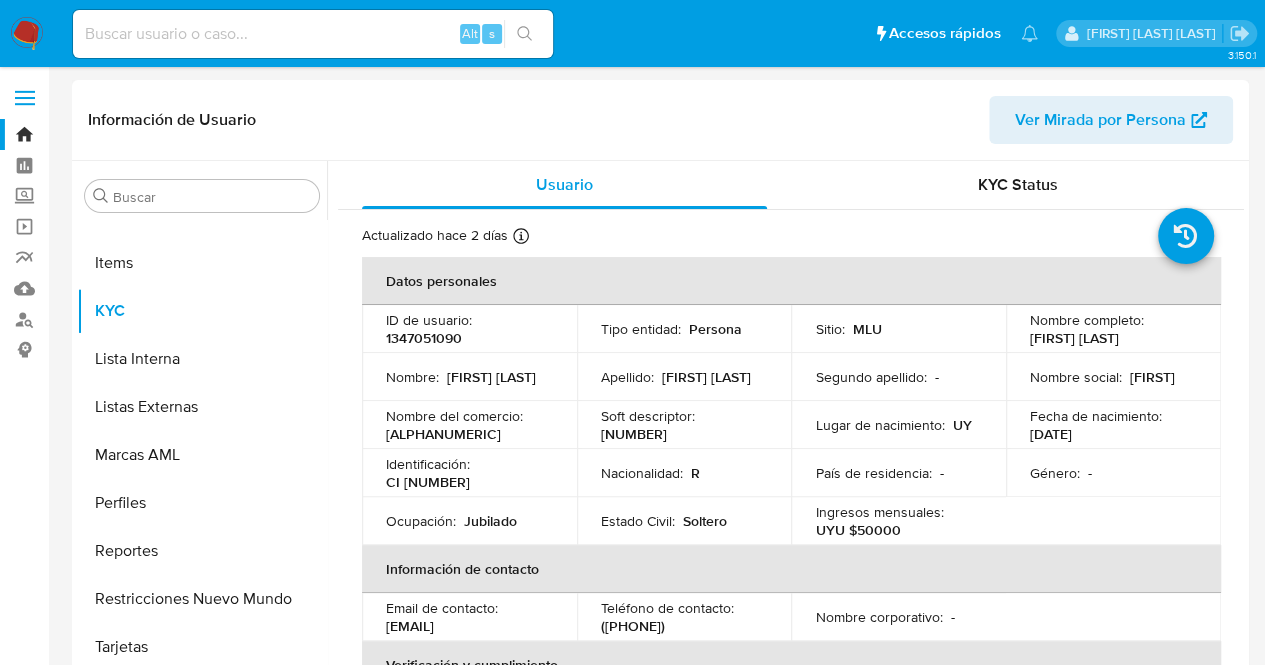 select on "10" 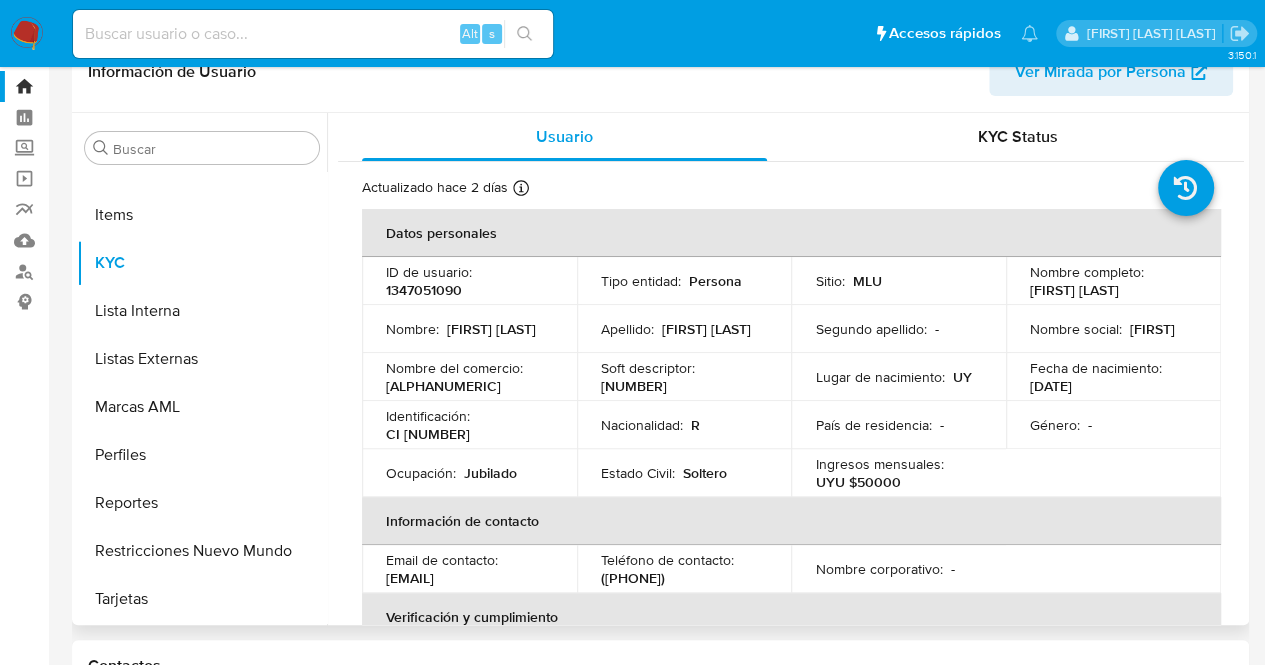 scroll, scrollTop: 100, scrollLeft: 0, axis: vertical 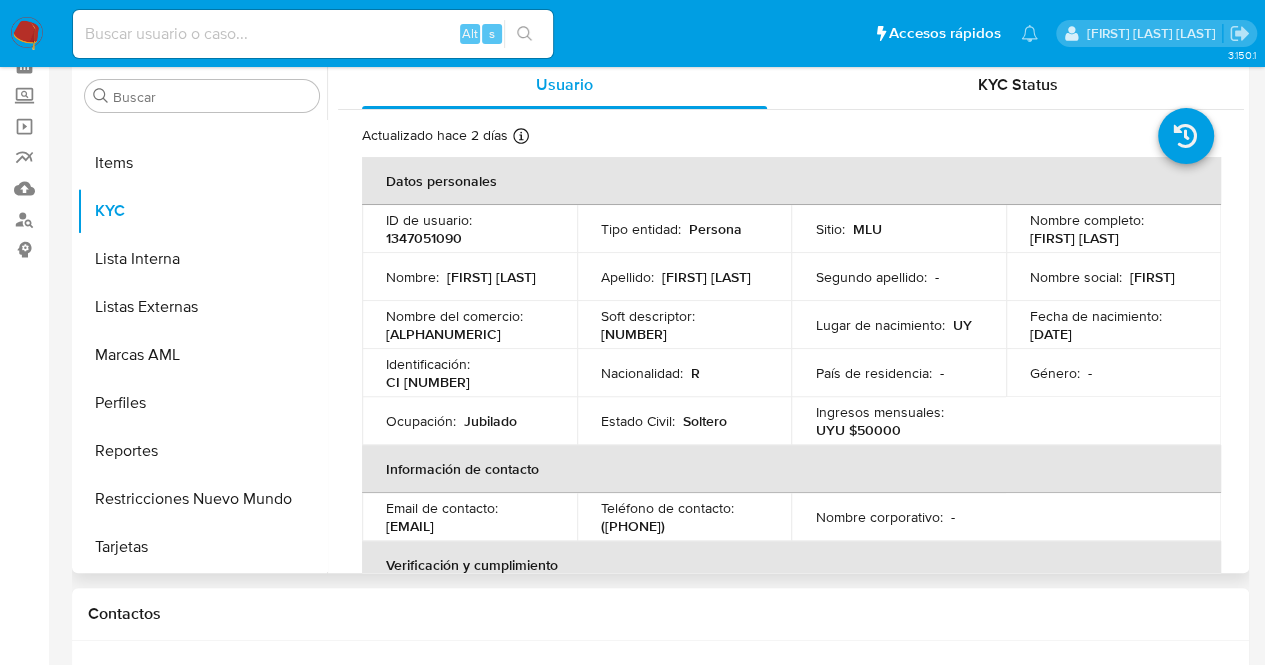 click on "Fecha de nacimiento :    [DATE]" at bounding box center (1113, 325) 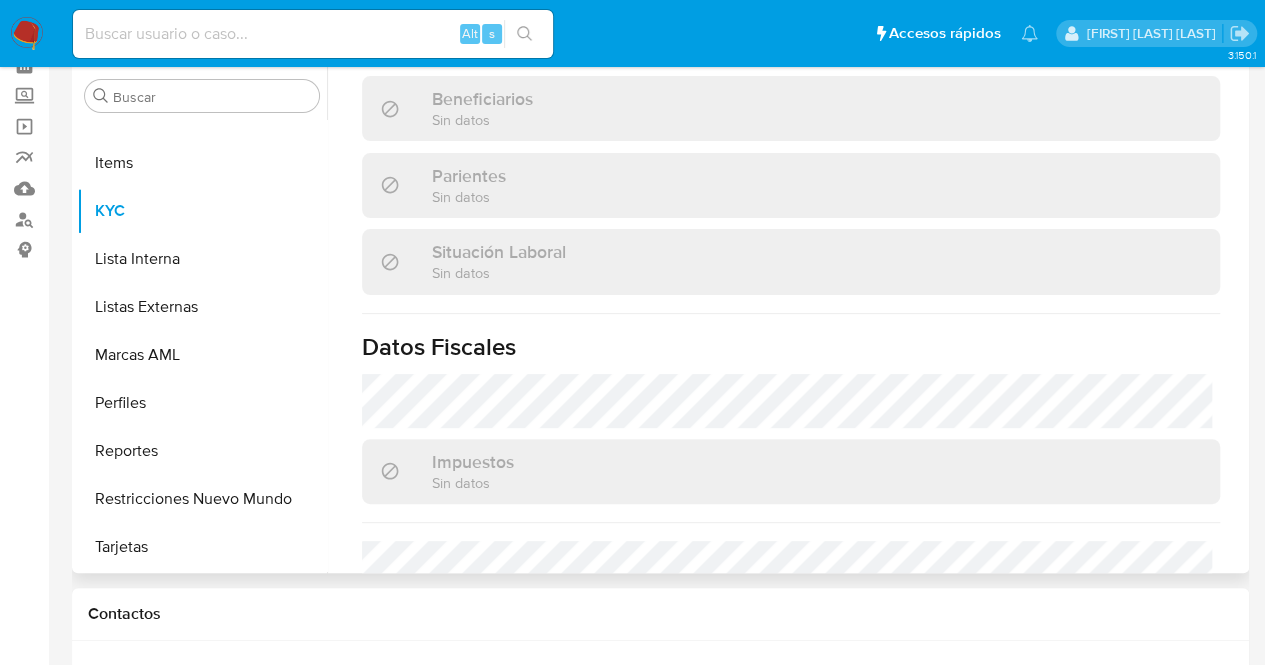 scroll, scrollTop: 962, scrollLeft: 0, axis: vertical 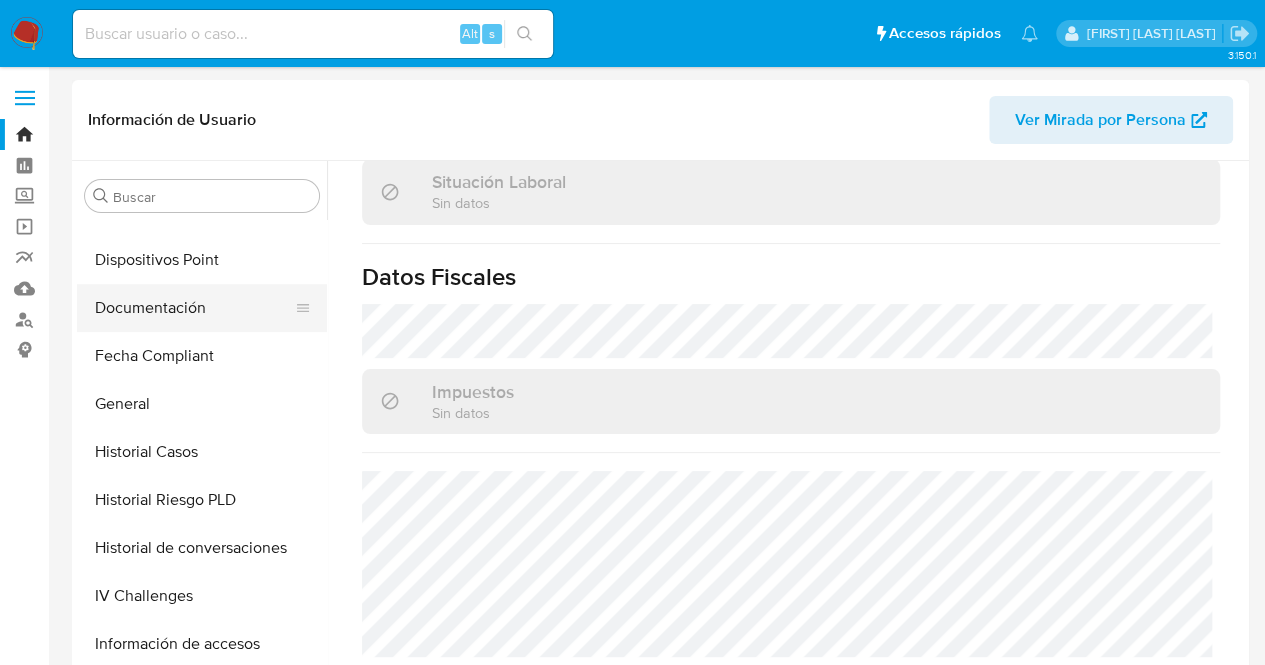 click on "Documentación" at bounding box center [194, 308] 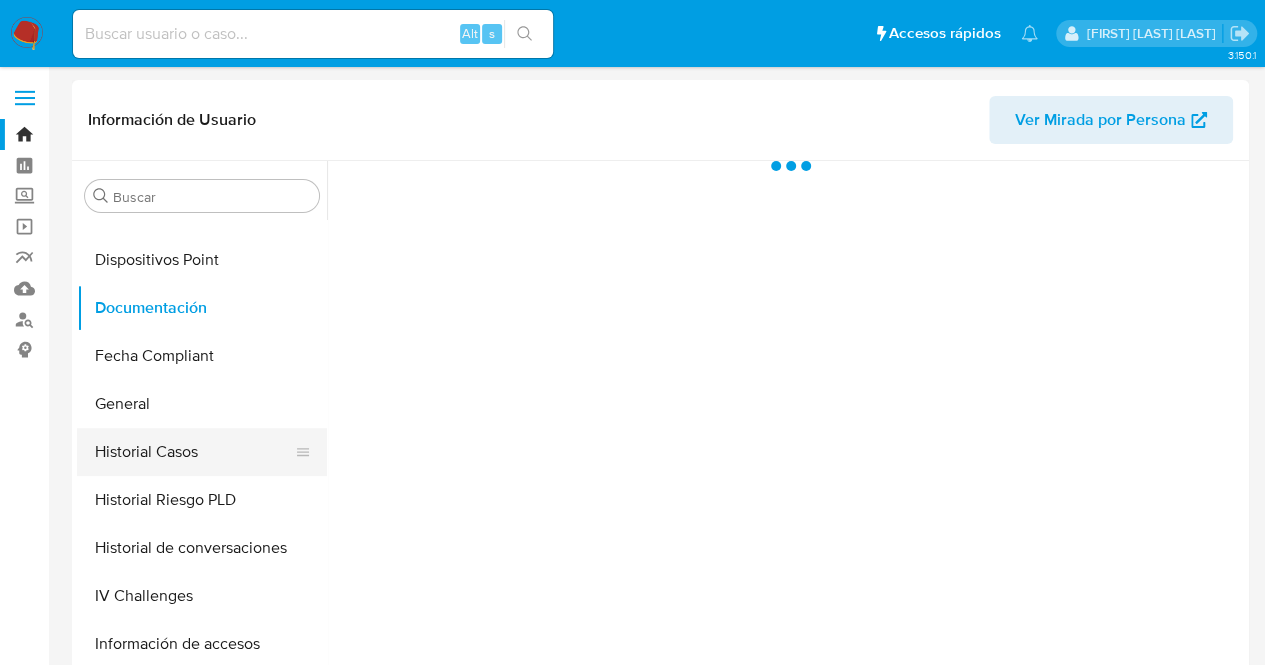 scroll, scrollTop: 0, scrollLeft: 0, axis: both 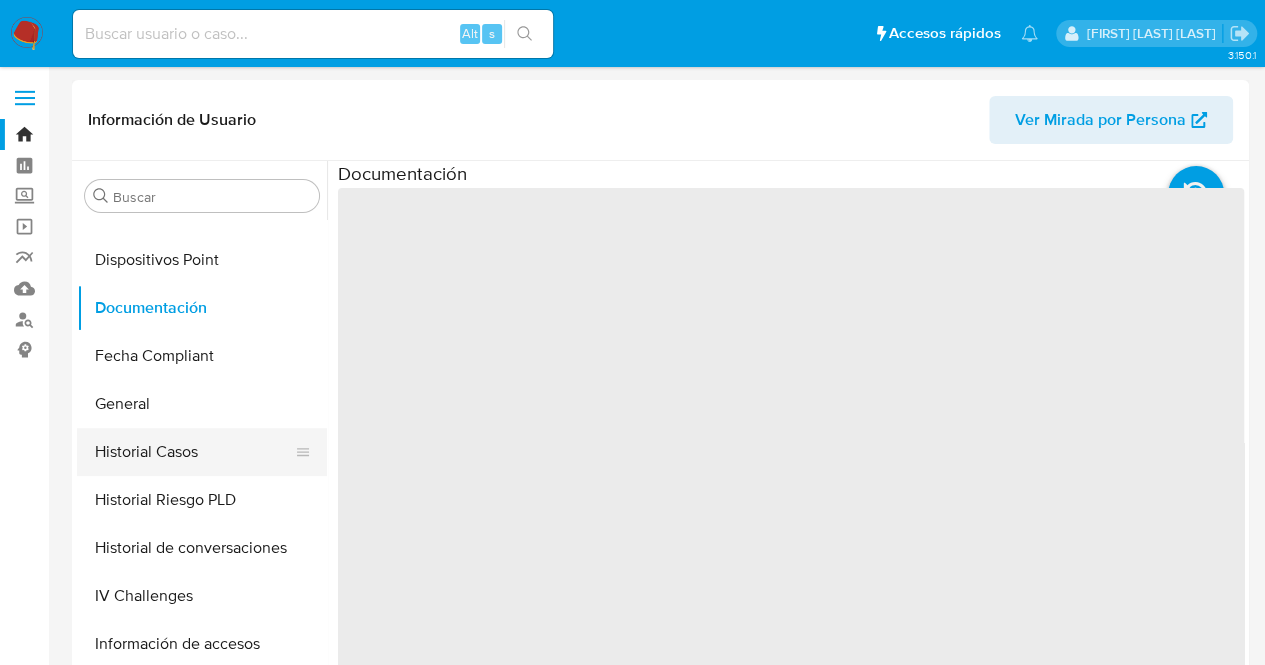 click on "Historial Casos" at bounding box center [194, 452] 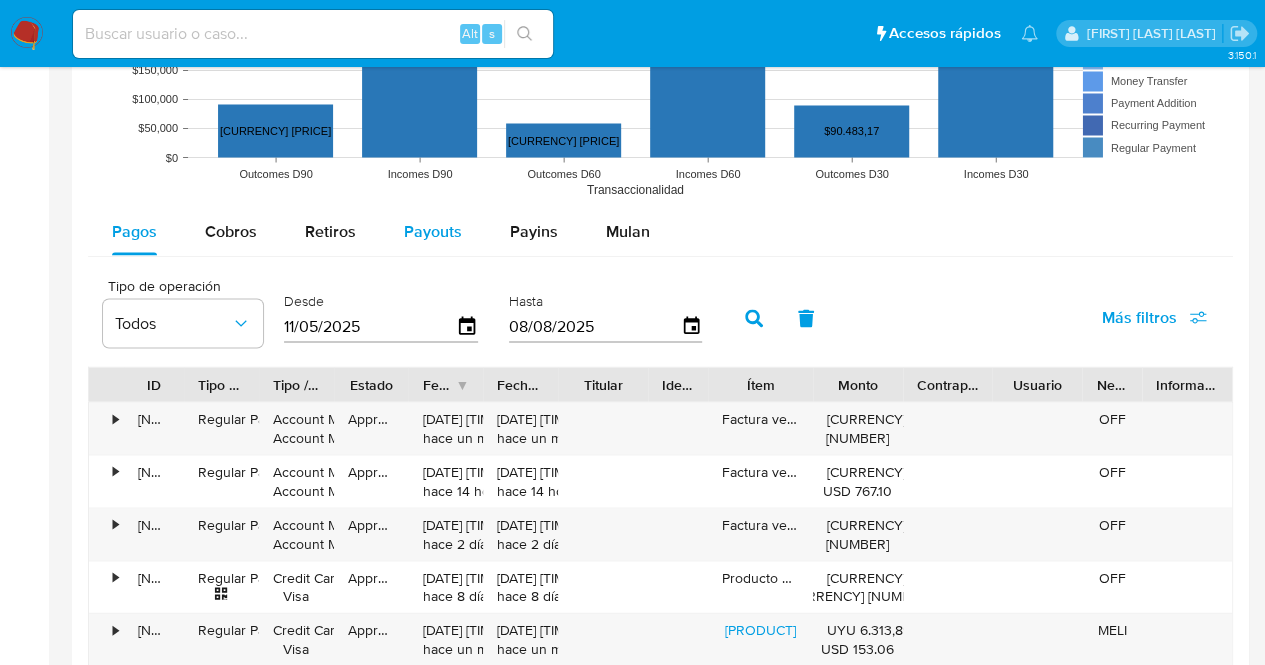 scroll, scrollTop: 1757, scrollLeft: 0, axis: vertical 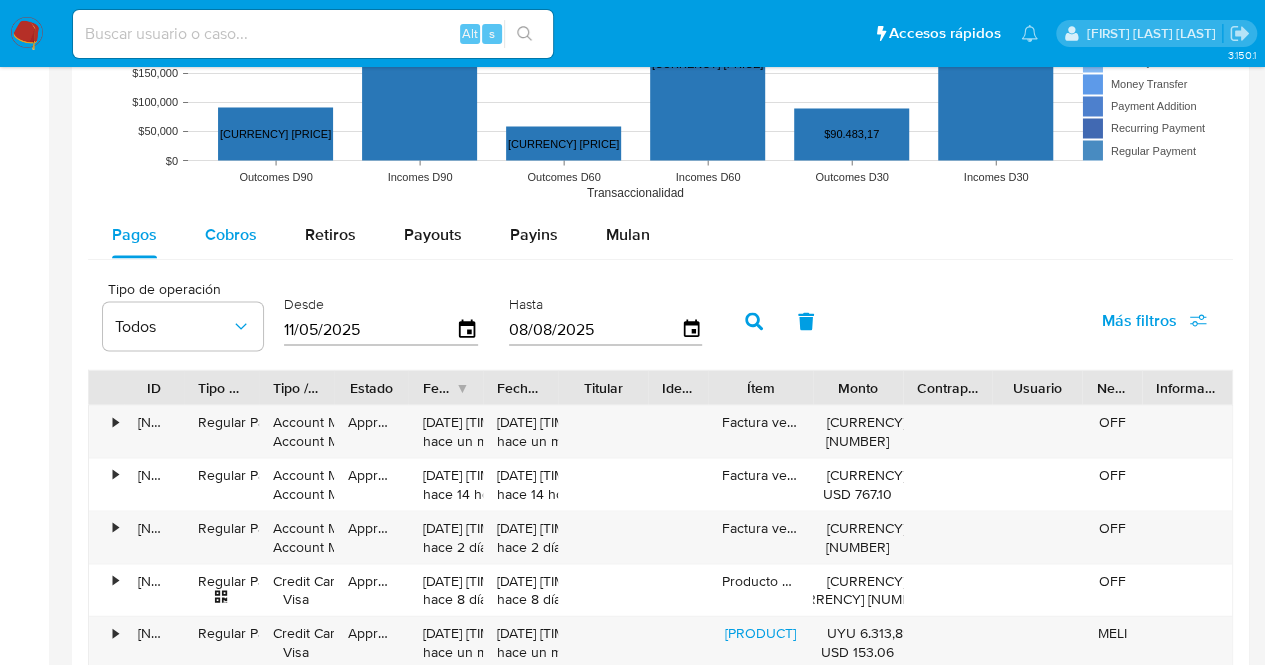 click on "Cobros" at bounding box center (231, 233) 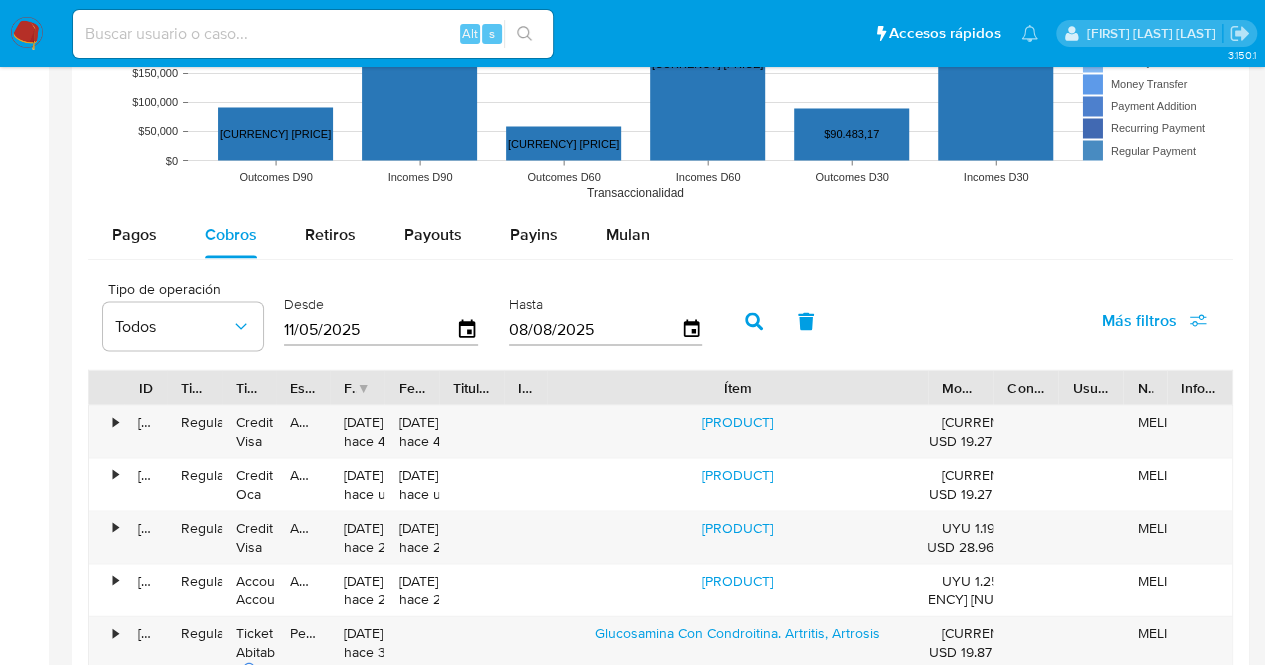drag, startPoint x: 794, startPoint y: 377, endPoint x: 1070, endPoint y: 379, distance: 276.00723 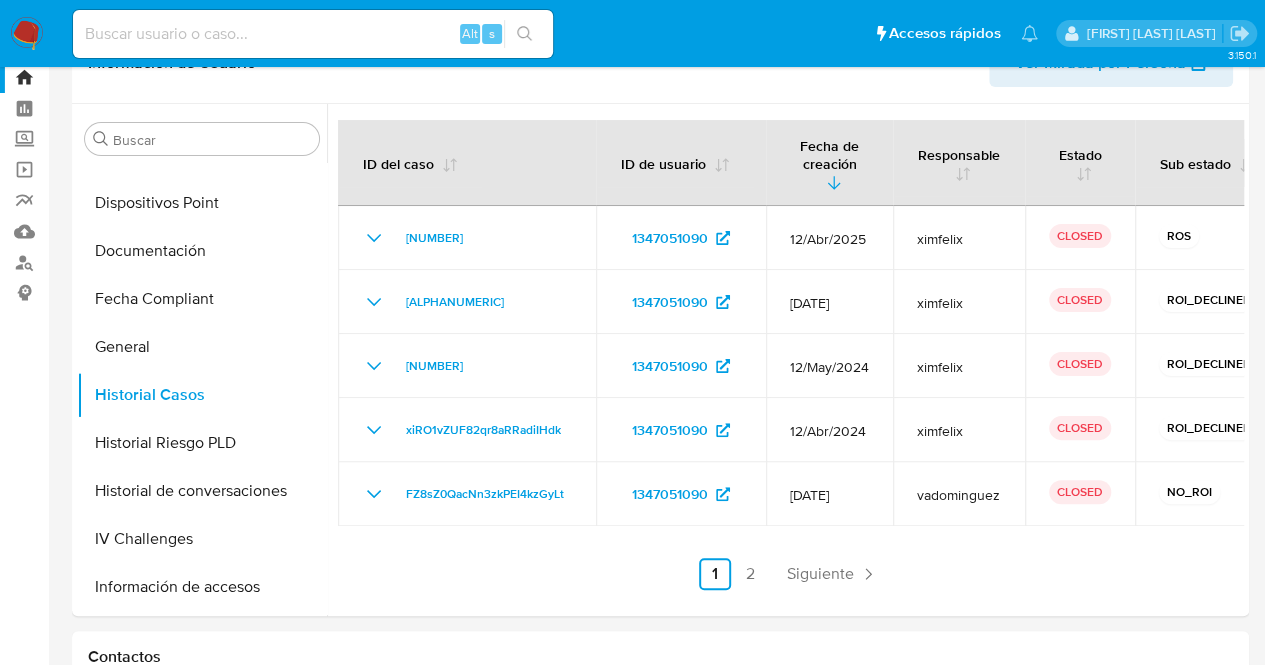 scroll, scrollTop: 54, scrollLeft: 0, axis: vertical 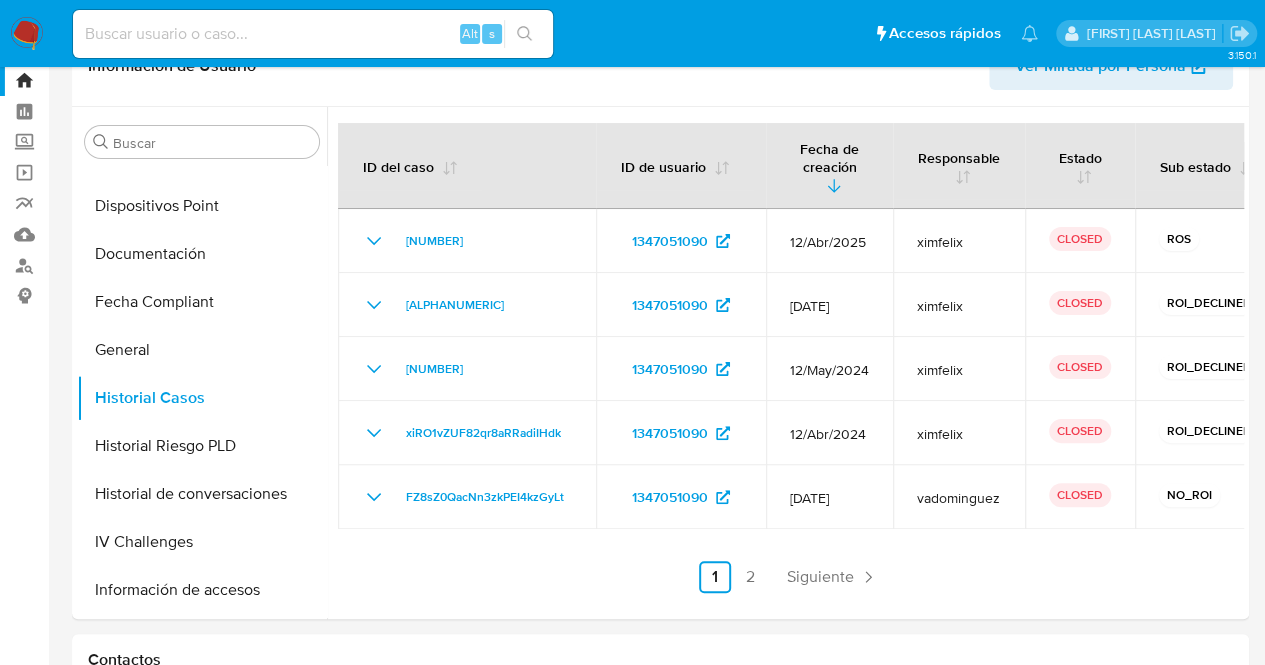 click at bounding box center (313, 34) 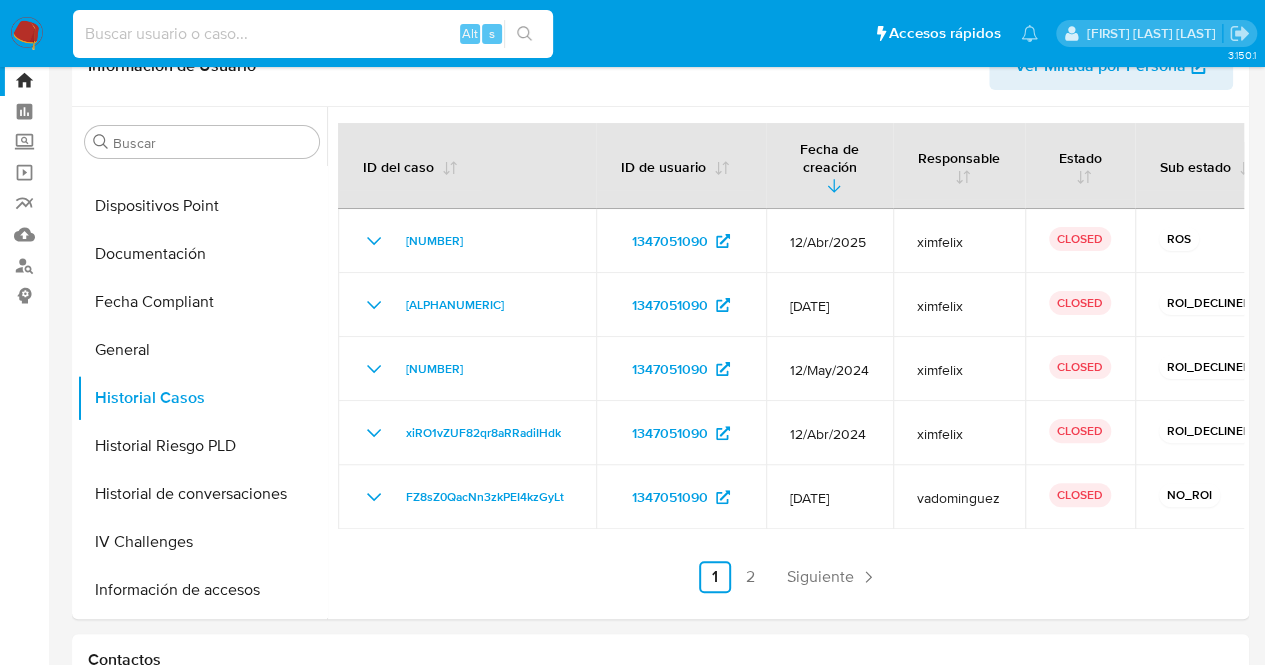 paste on "[NUMBER]" 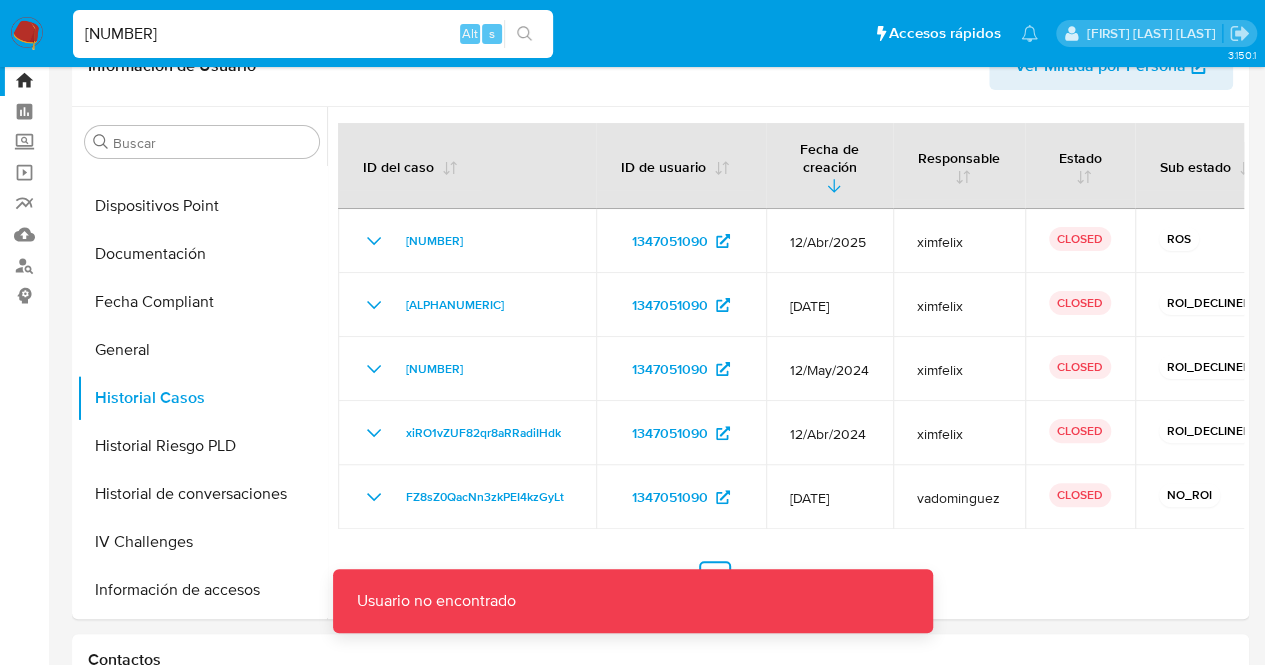 click on "[NUMBER]" at bounding box center (313, 34) 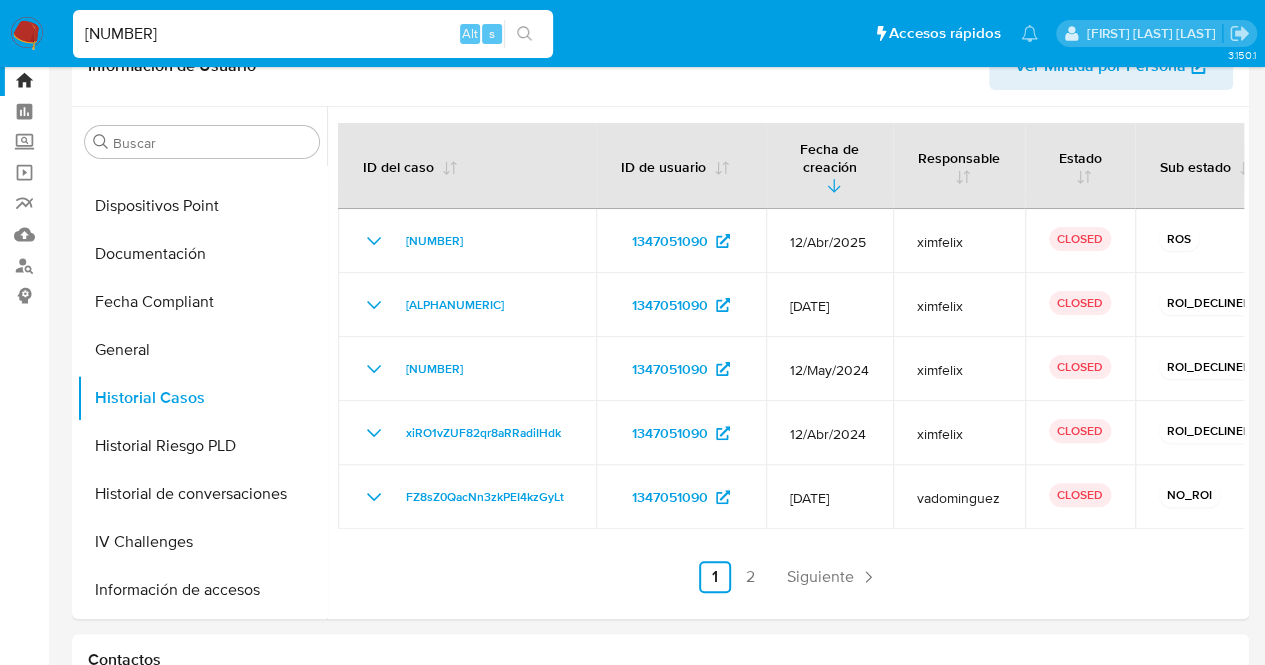 type on "[NUMBER]" 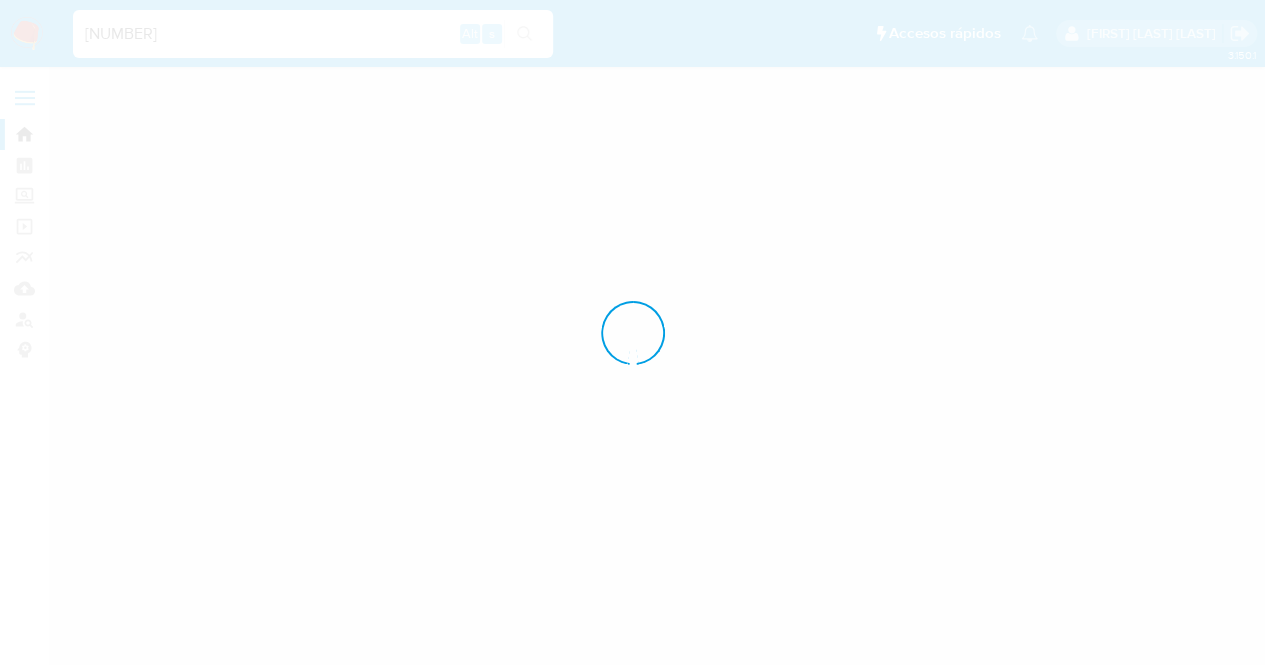 scroll, scrollTop: 0, scrollLeft: 0, axis: both 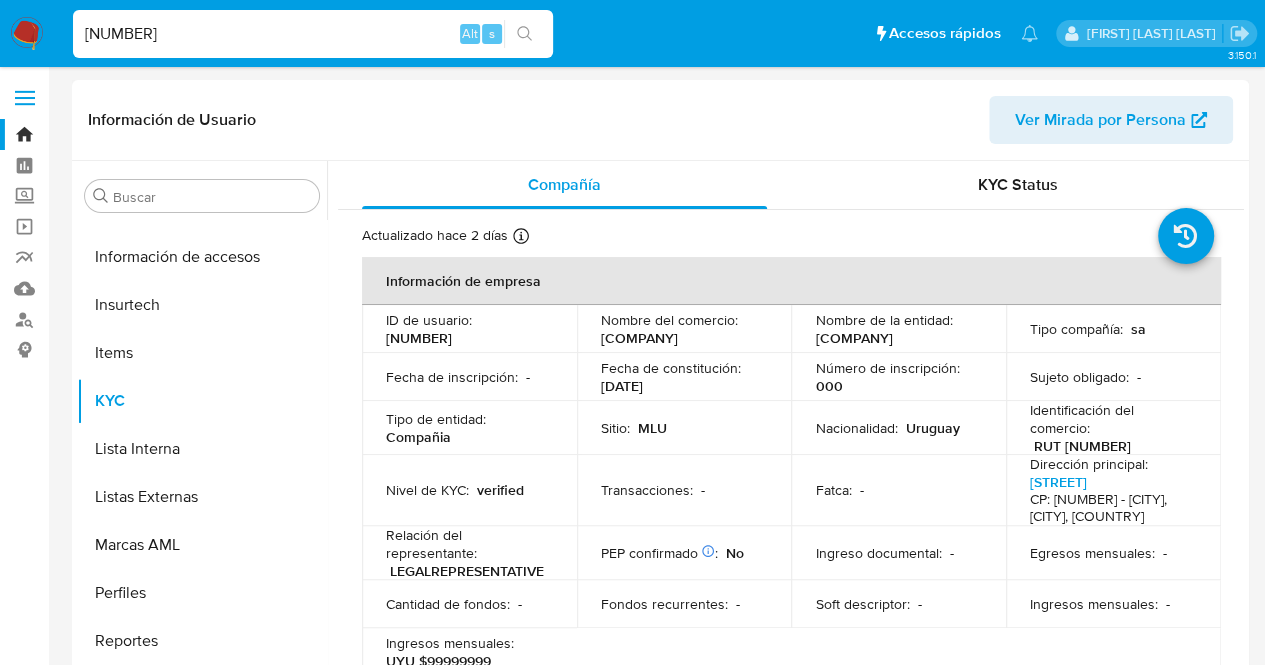 select on "10" 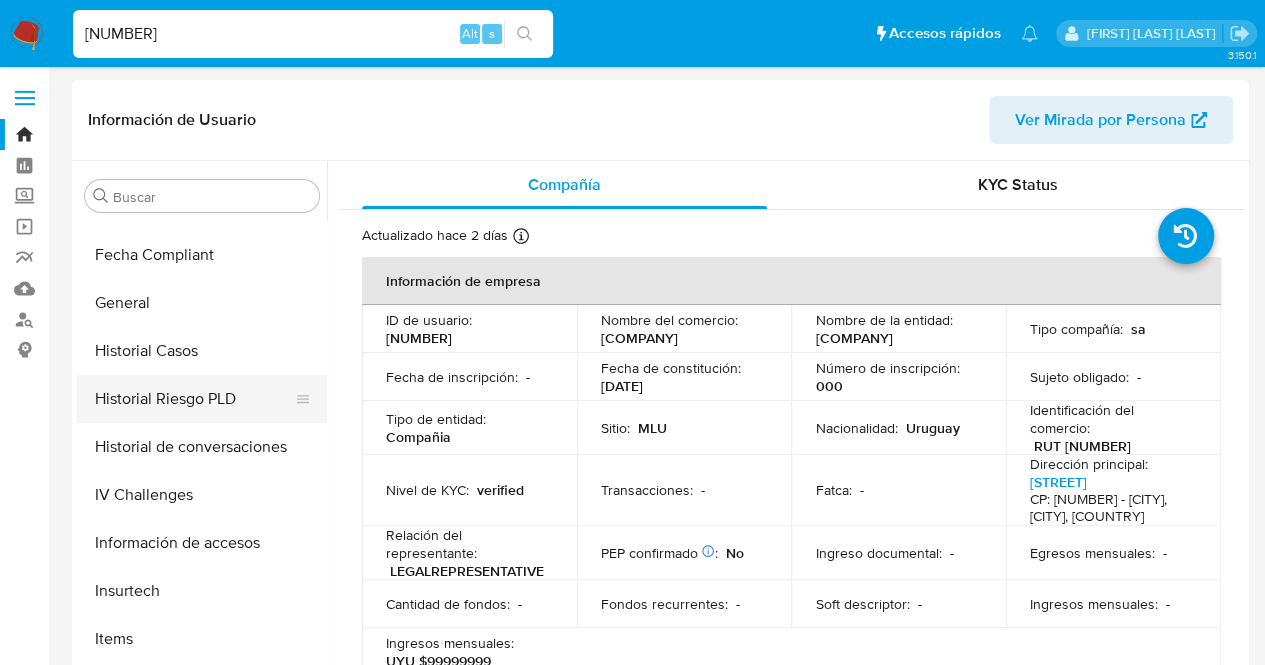 scroll, scrollTop: 474, scrollLeft: 0, axis: vertical 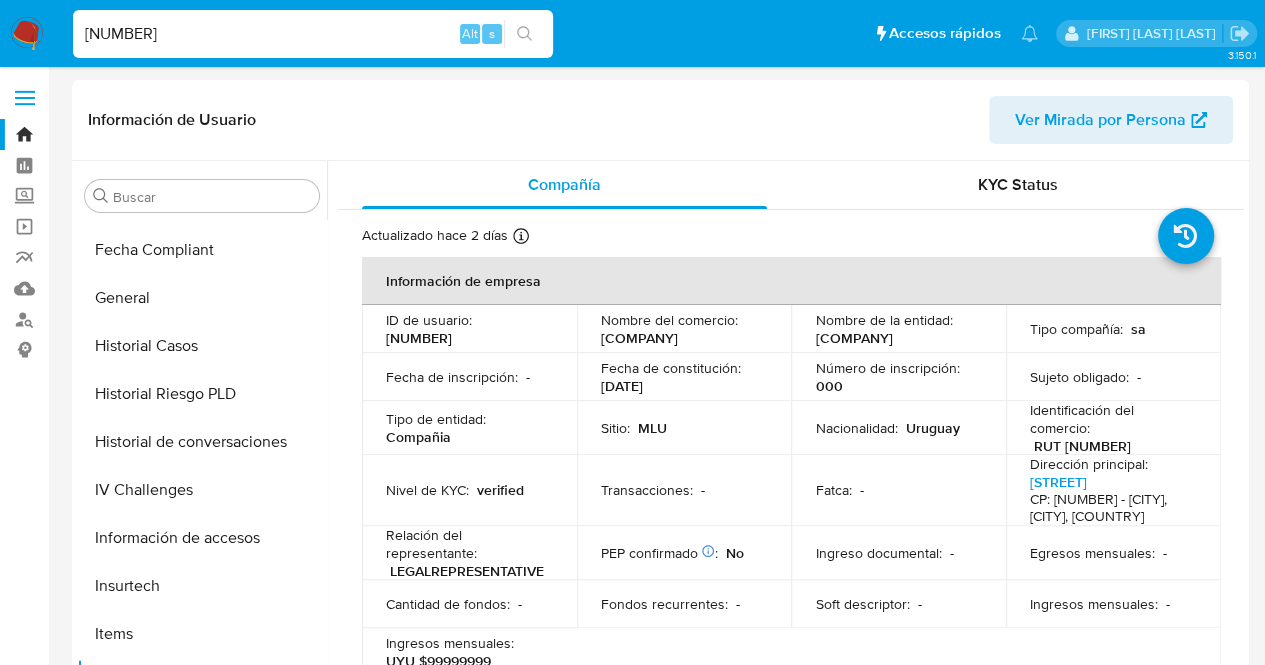 drag, startPoint x: 199, startPoint y: 13, endPoint x: 151, endPoint y: 17, distance: 48.166378 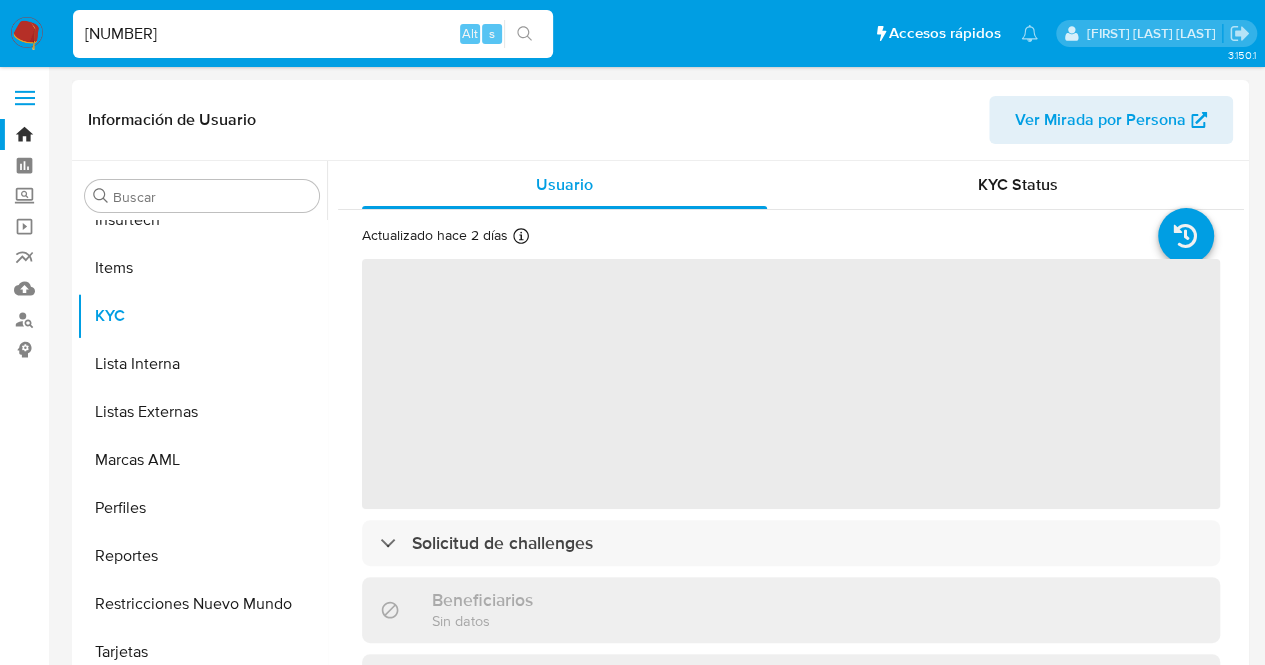 scroll, scrollTop: 845, scrollLeft: 0, axis: vertical 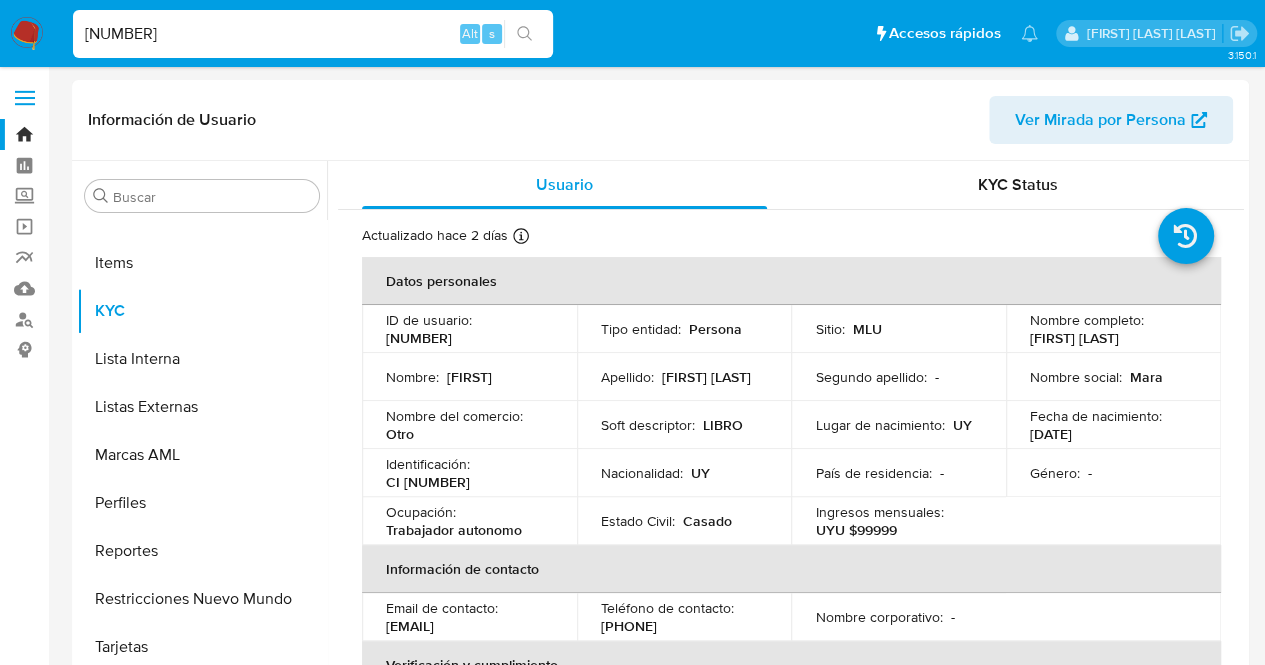 select on "10" 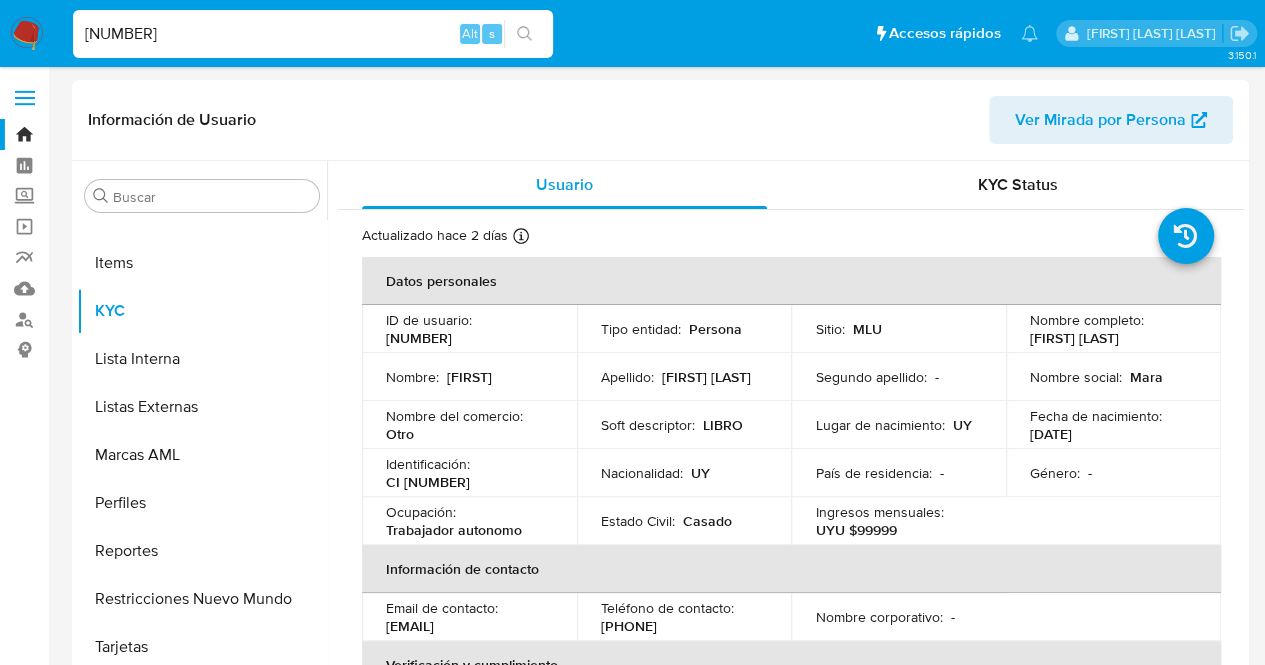 click on "[FIRST] [LAST]" at bounding box center [706, 377] 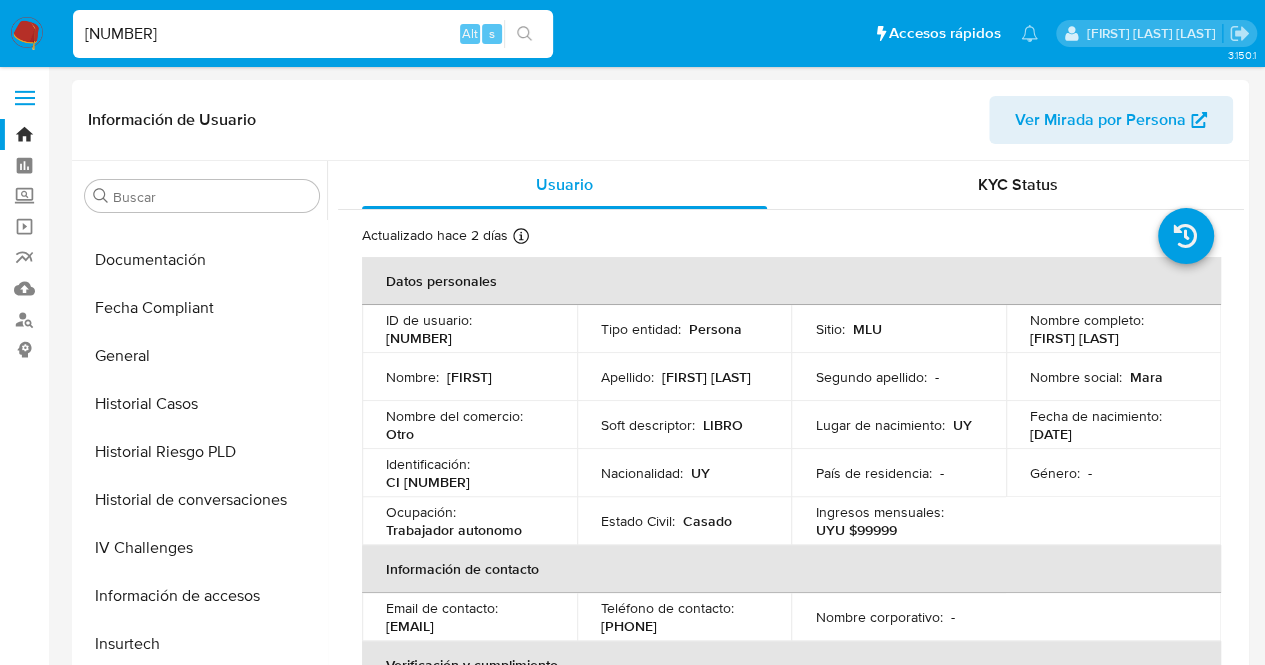 scroll, scrollTop: 398, scrollLeft: 0, axis: vertical 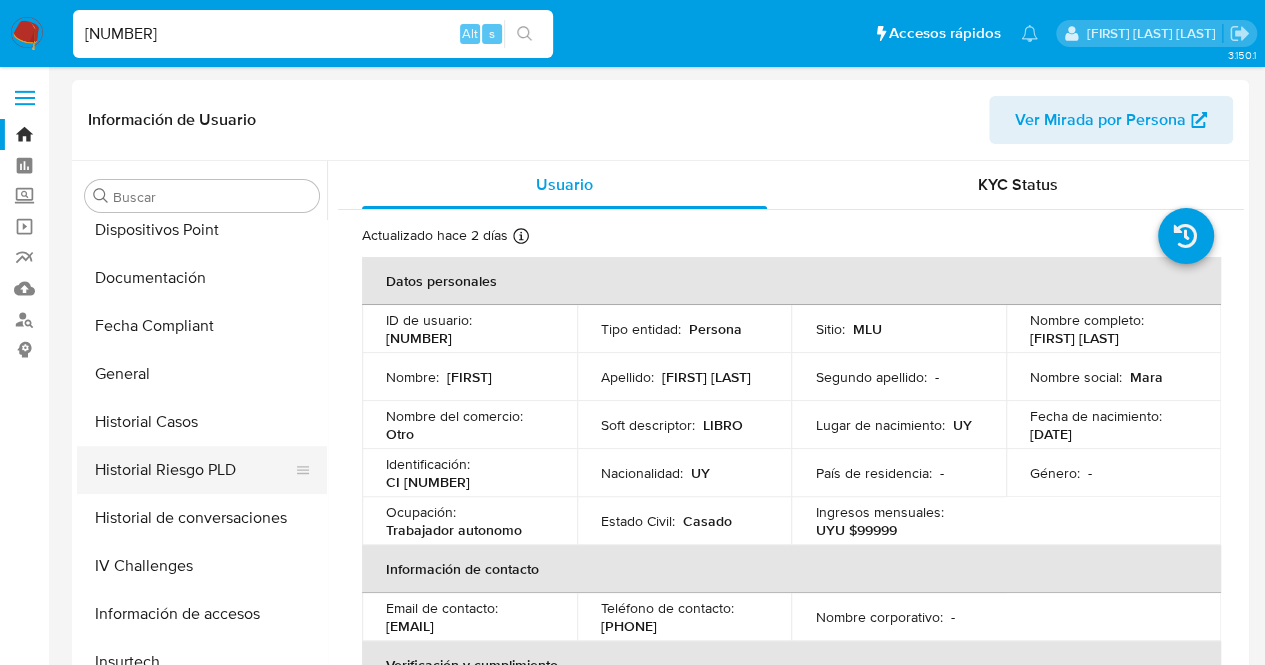 click on "Historial Riesgo PLD" at bounding box center (194, 470) 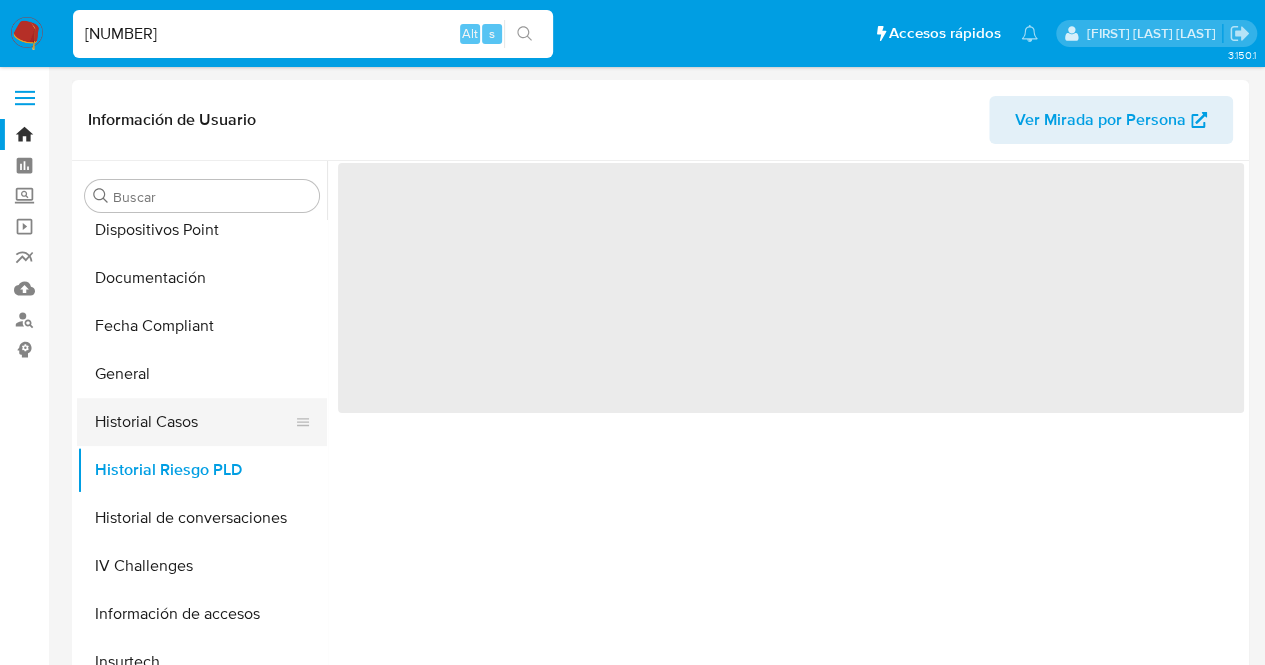 click on "Historial Casos" at bounding box center [194, 422] 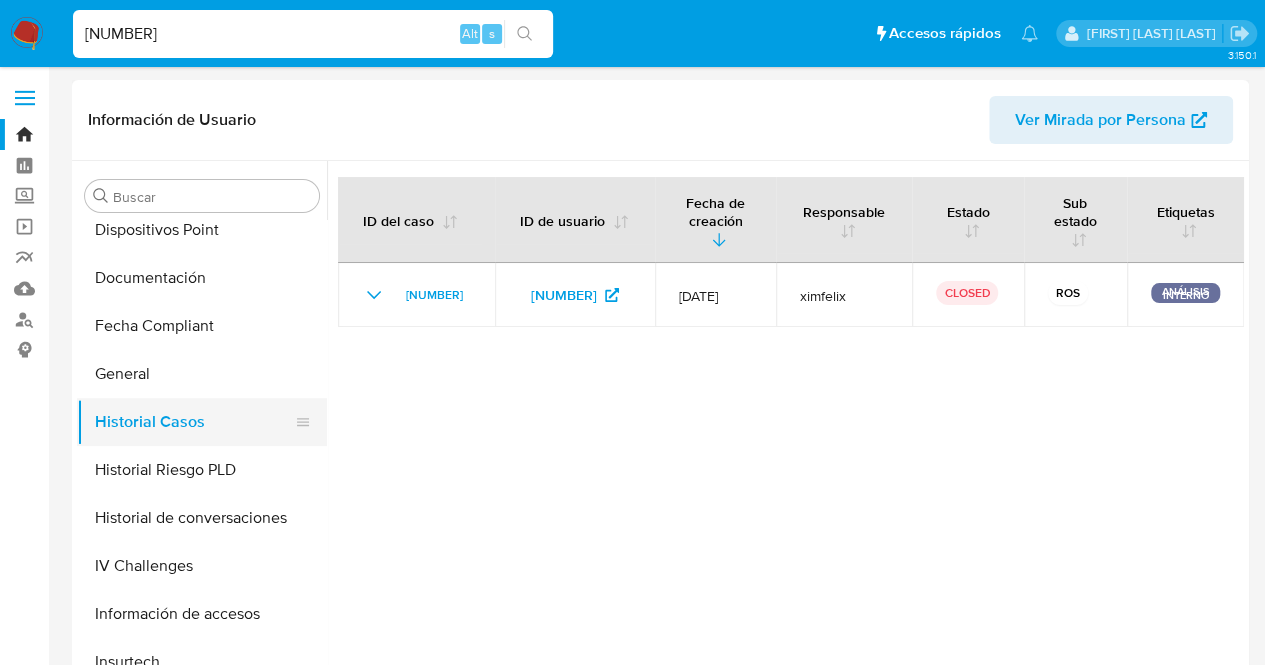 click on "Historial Casos" at bounding box center (194, 422) 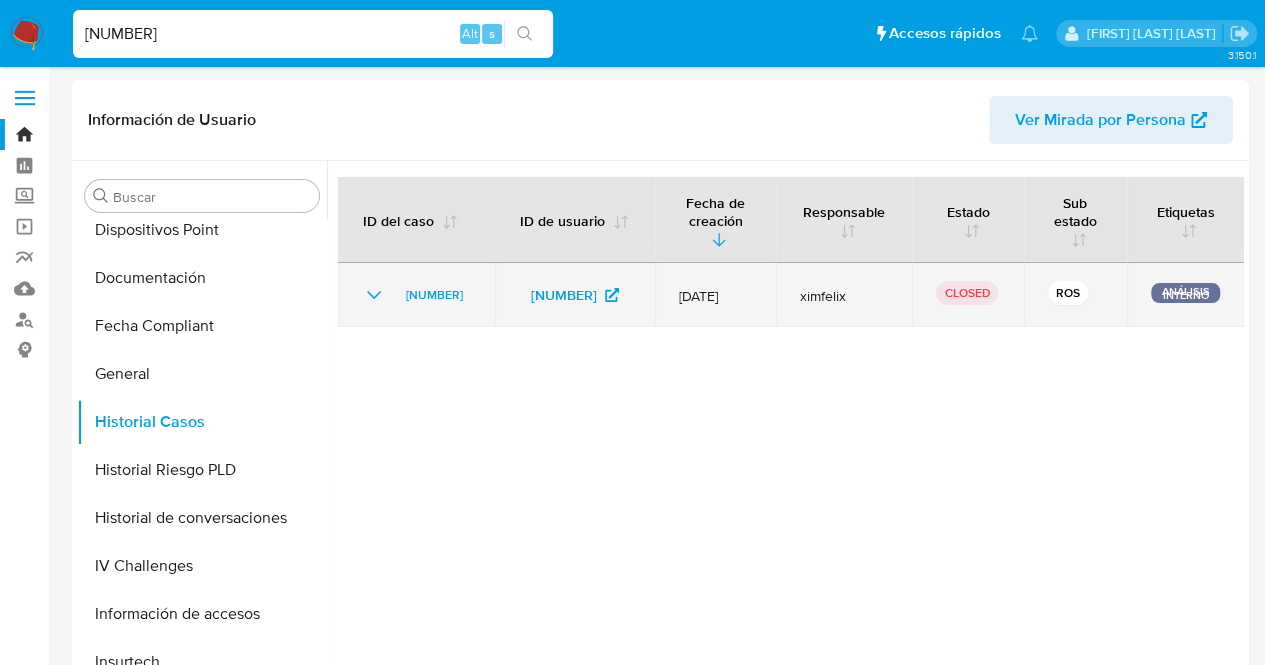click 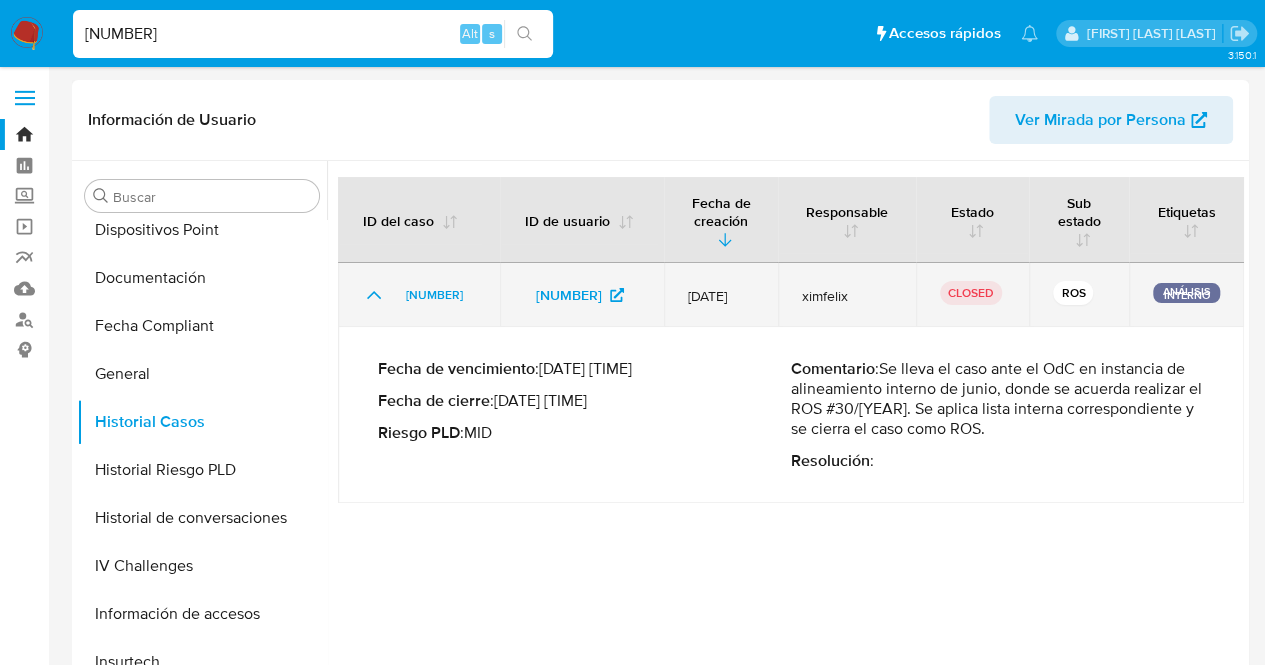 click 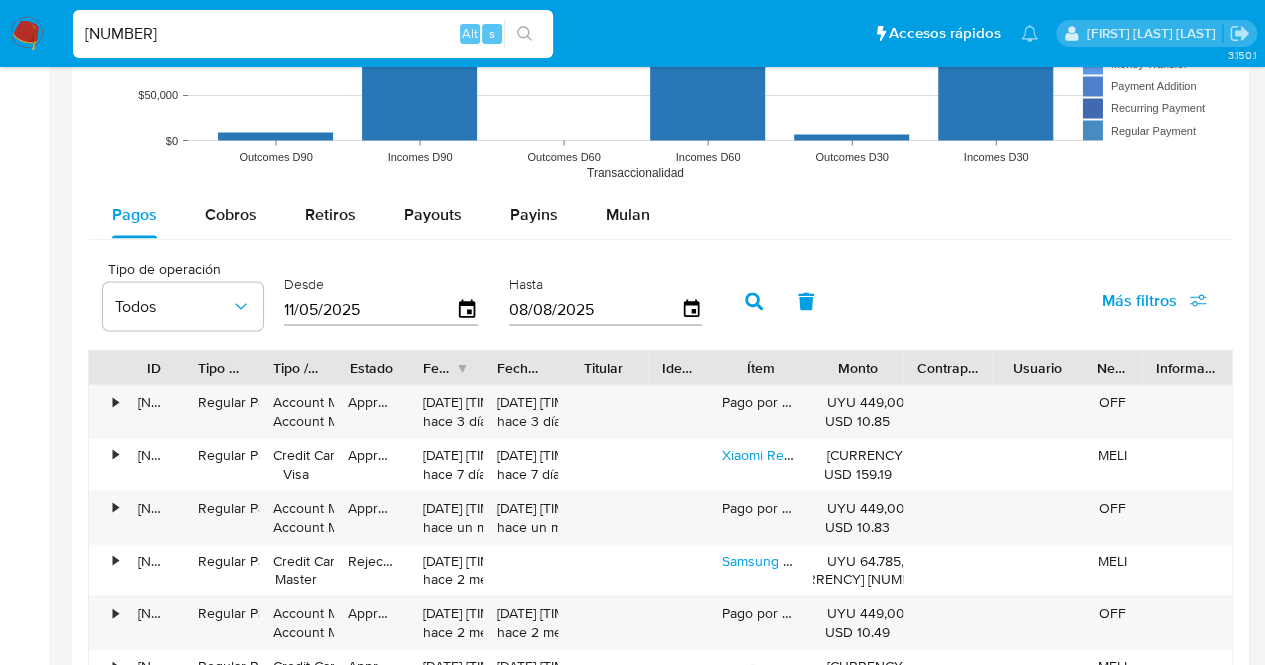 scroll, scrollTop: 1757, scrollLeft: 0, axis: vertical 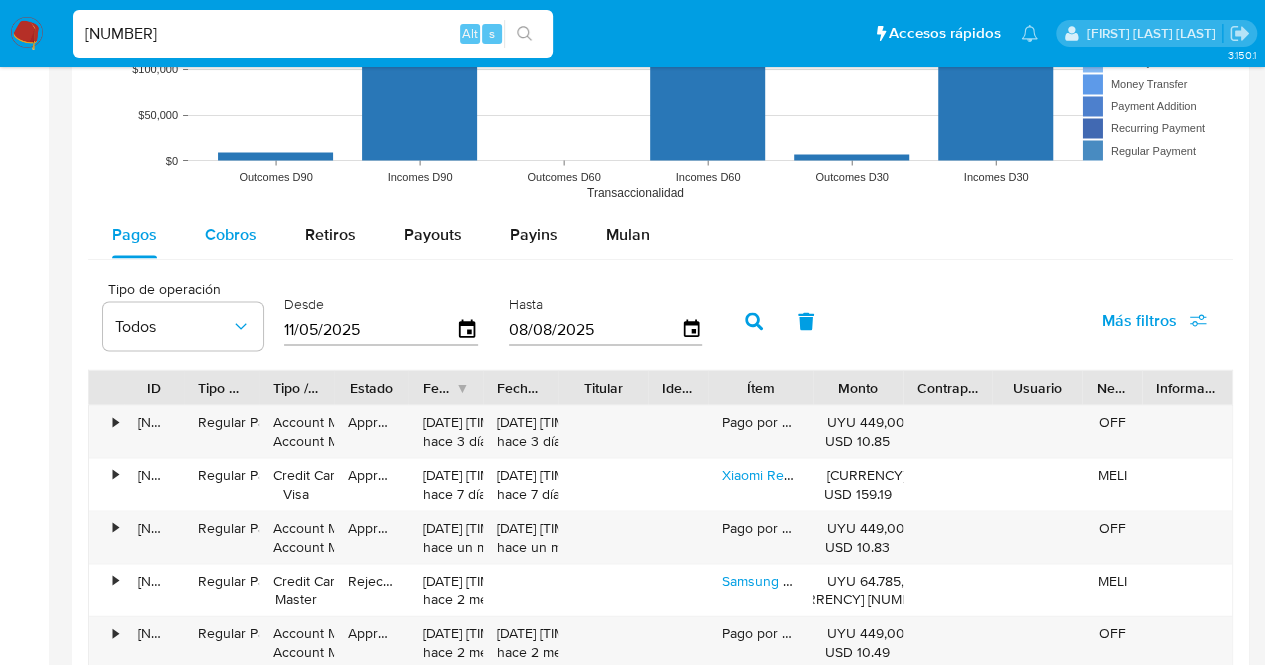 click on "Cobros" at bounding box center [231, 234] 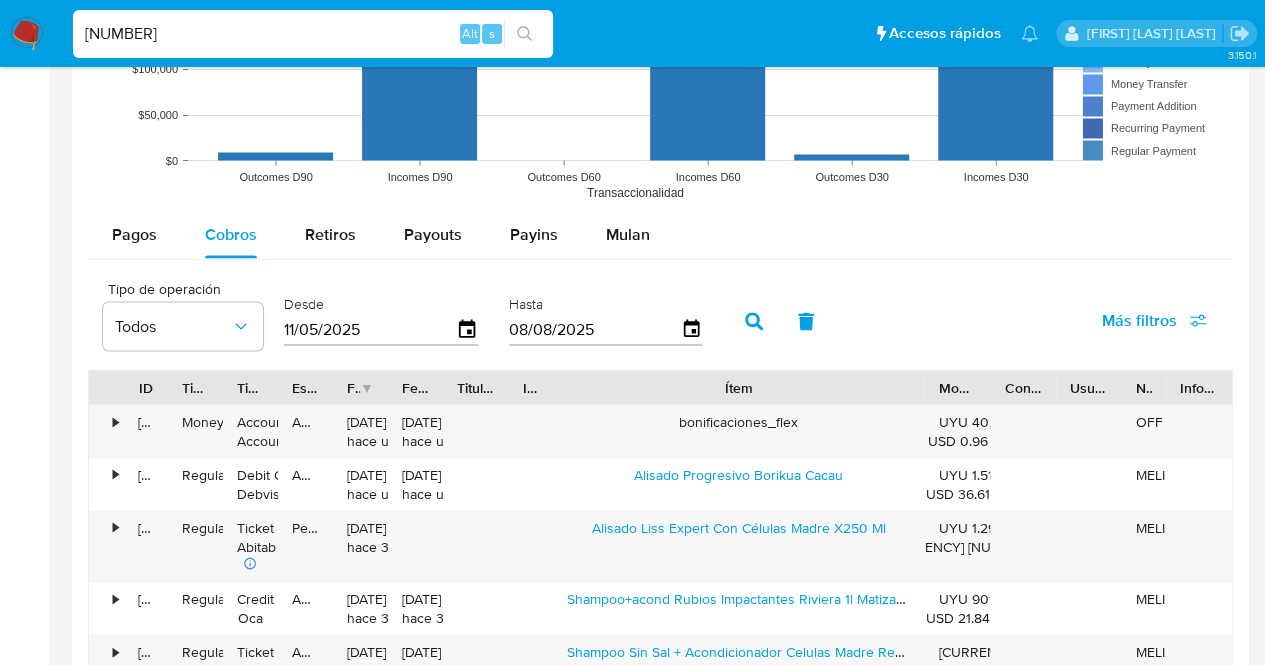 click on "ID Tipo de operación Tipo / Método Estado Fecha de creación Fecha de aprobación Titular Identificación Ítem Monto Contraparte Usuario Negocio Información adicional • [NUMBER] Money Transfer Account Money Account Money Approved [DATE] [TIME] hace una hora [DATE] [TIME] hace una hora bonificaciones_flex [NUMBER] [CURRENCY] [NUMBER] OFF • [NUMBER] Regular Payment Debit Card Debvisa Approved [DATE] [TIME] hace una hora [DATE] [TIME] hace una hora [PRODUCT] [NUMBER] [CURRENCY] [NUMBER] MELI • [NUMBER] Regular Payment Ticket Abitab Pending [DATE] [TIME] hace 3 horas [PRODUCT] [NUMBER] [CURRENCY] [NUMBER] USD [NUMBER] MELI • [NUMBER] Regular Payment Credit Card Oca Approved [DATE] [TIME] hace 3 horas [DATE] [TIME] hace 3 horas [PRODUCT] [NUMBER] [CURRENCY] [NUMBER] USD [NUMBER] MELI • [NUMBER] Regular Payment Ticket Abitab Approved [DATE] [TIME] hace 4 horas hace 3 minutos" at bounding box center (660, 670) 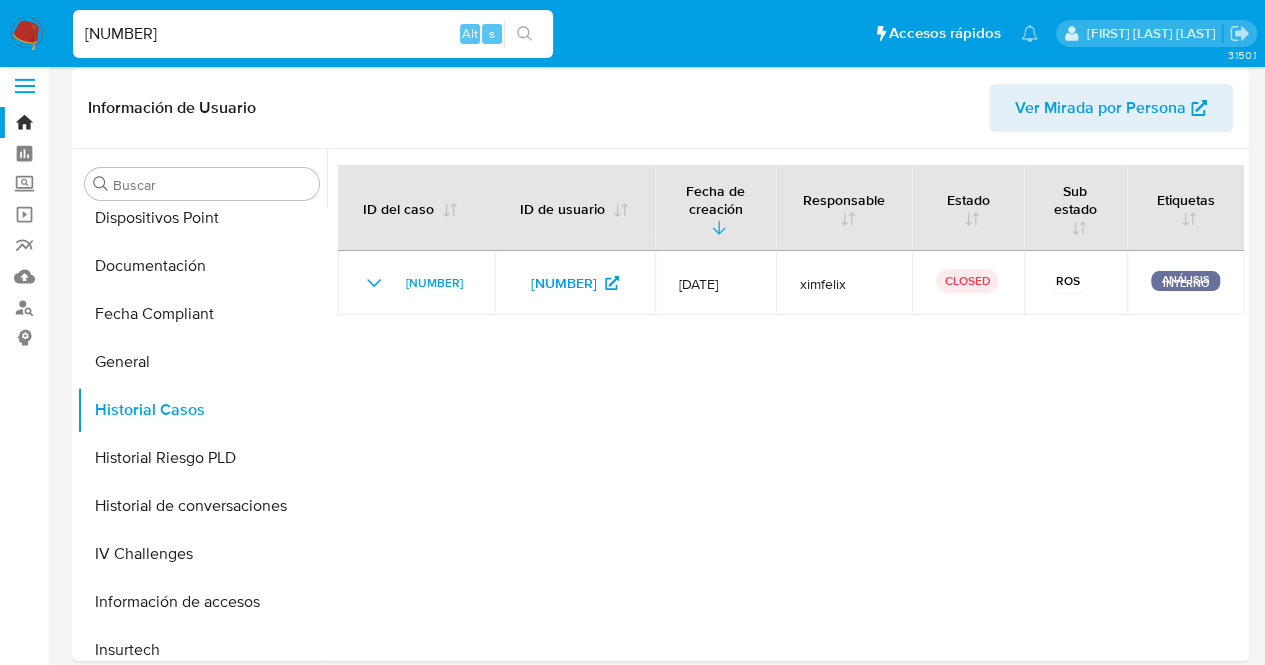 scroll, scrollTop: 0, scrollLeft: 0, axis: both 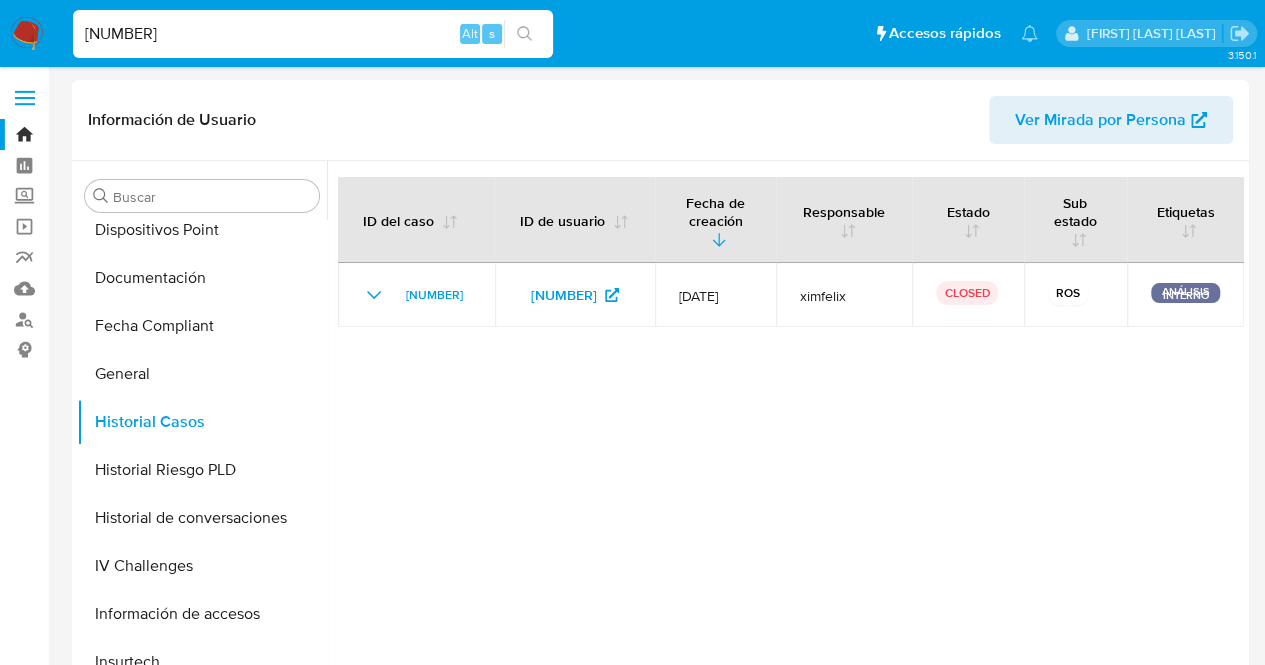click at bounding box center (785, 417) 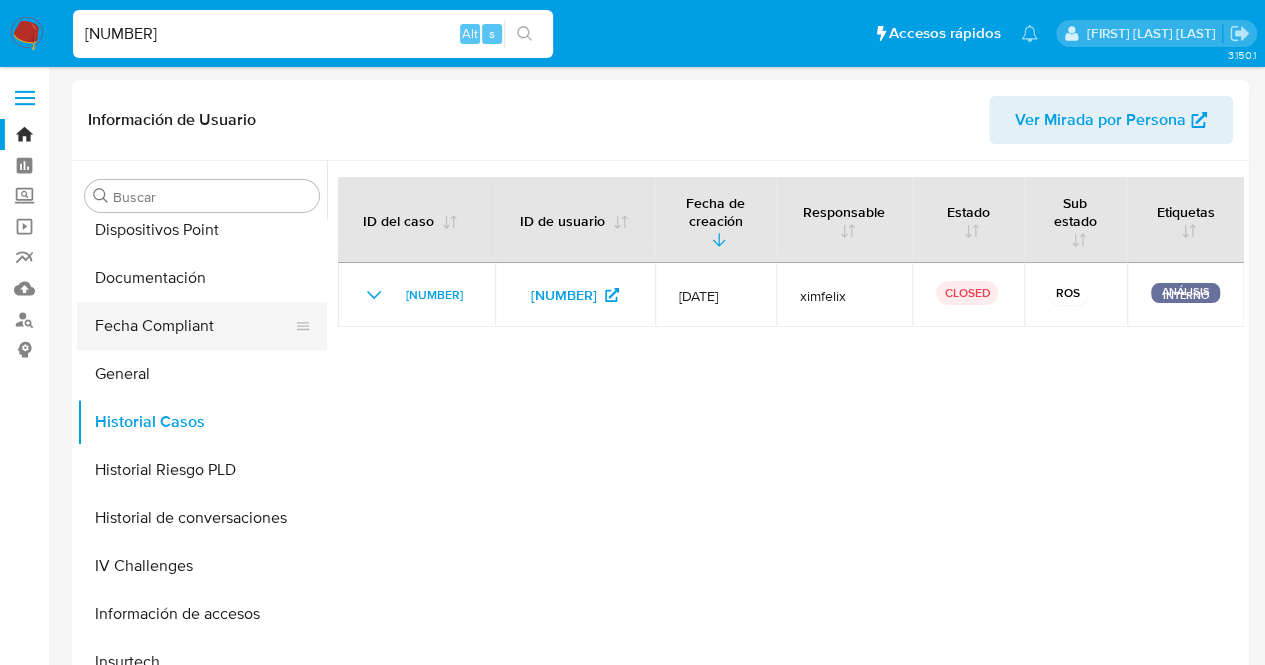 click on "Fecha Compliant" at bounding box center [194, 326] 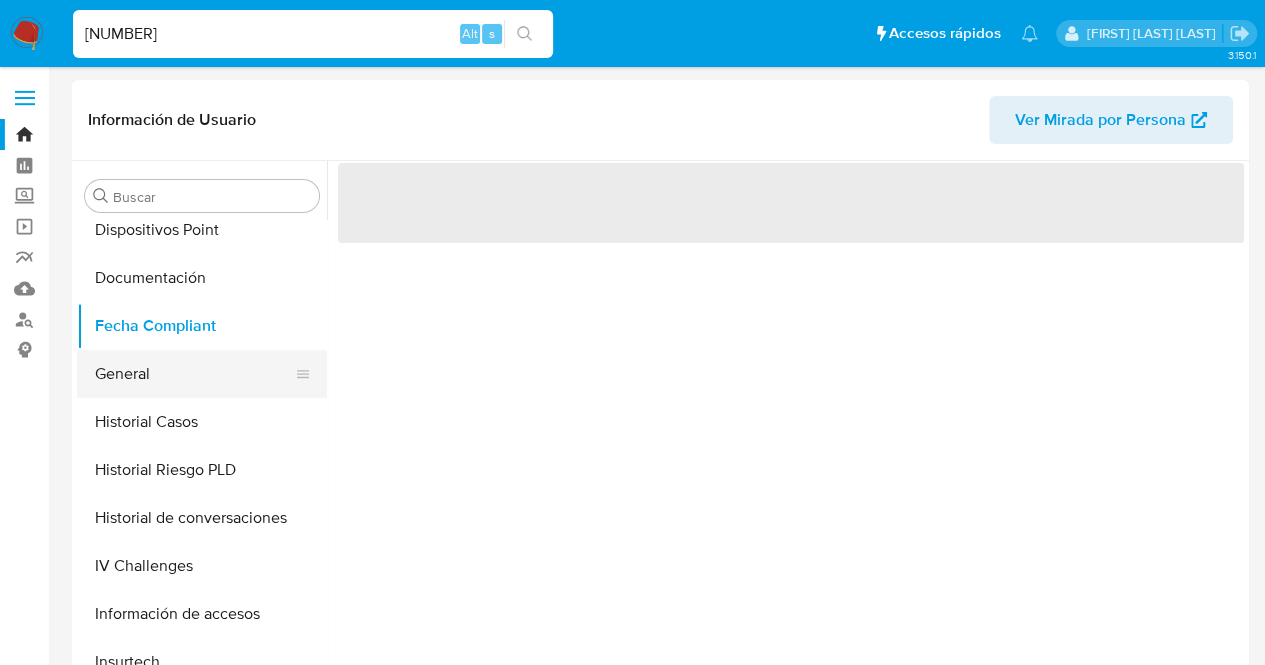 click on "General" at bounding box center [194, 374] 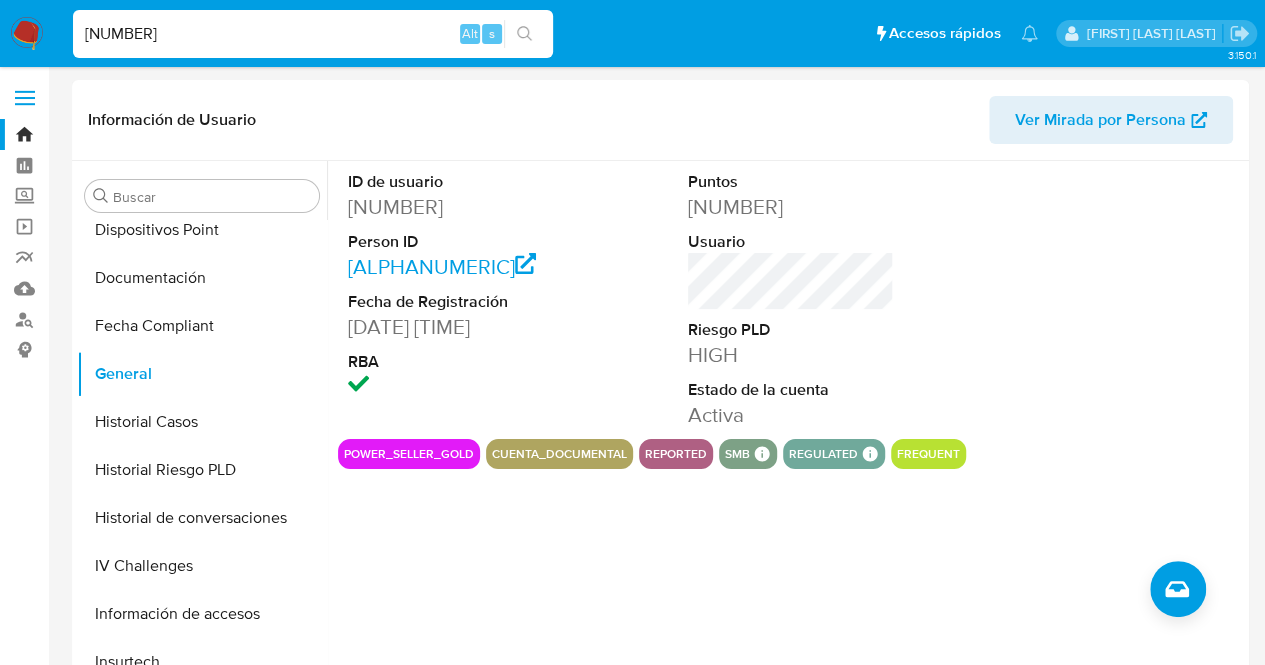 scroll, scrollTop: 0, scrollLeft: 0, axis: both 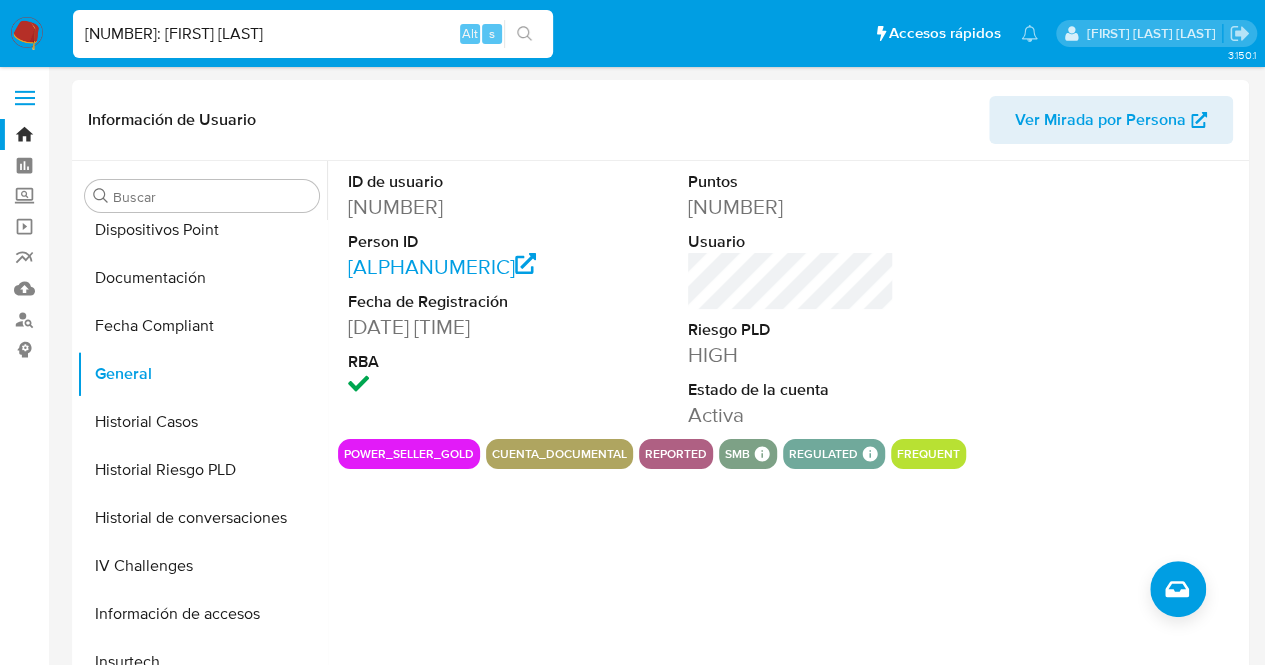 click on "[NUMBER]: [FIRST] [LAST]" at bounding box center (313, 34) 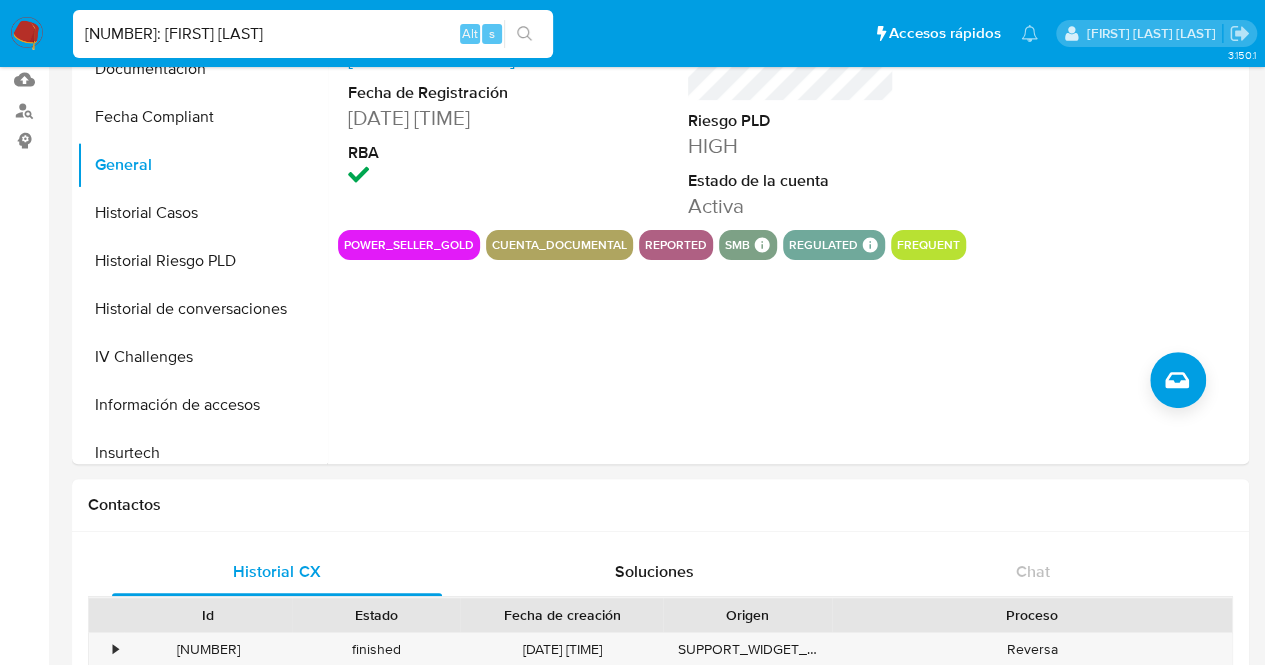 scroll, scrollTop: 226, scrollLeft: 0, axis: vertical 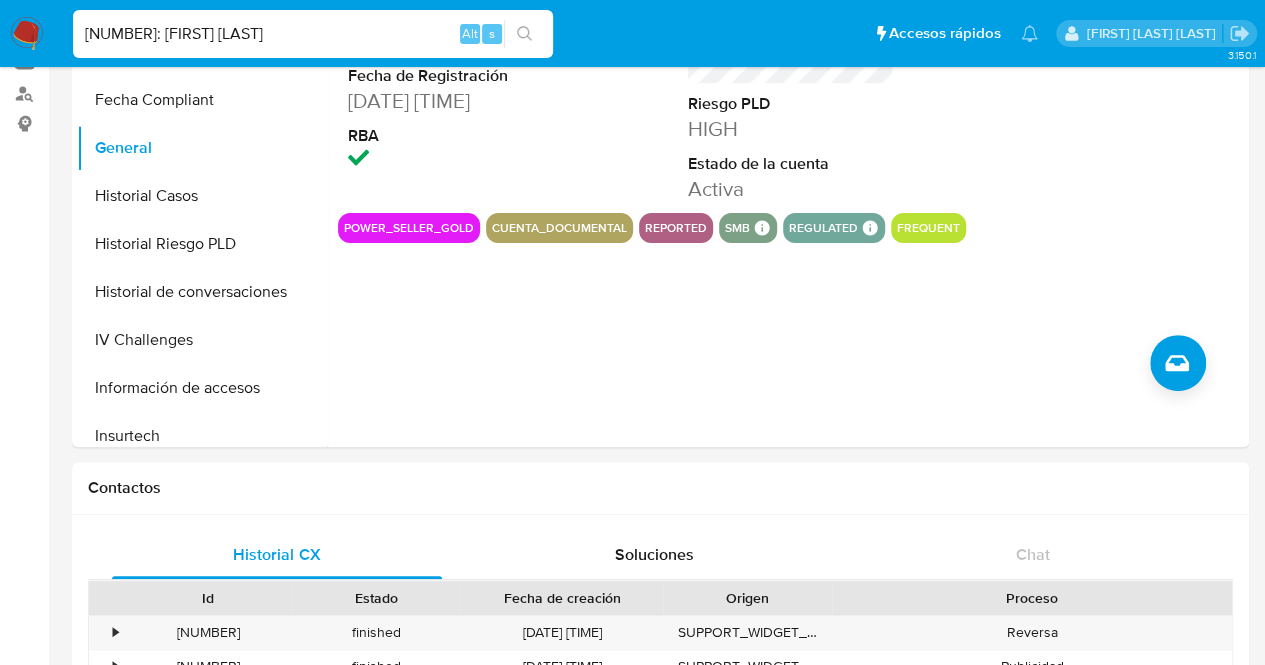 drag, startPoint x: 364, startPoint y: 33, endPoint x: 175, endPoint y: 31, distance: 189.01057 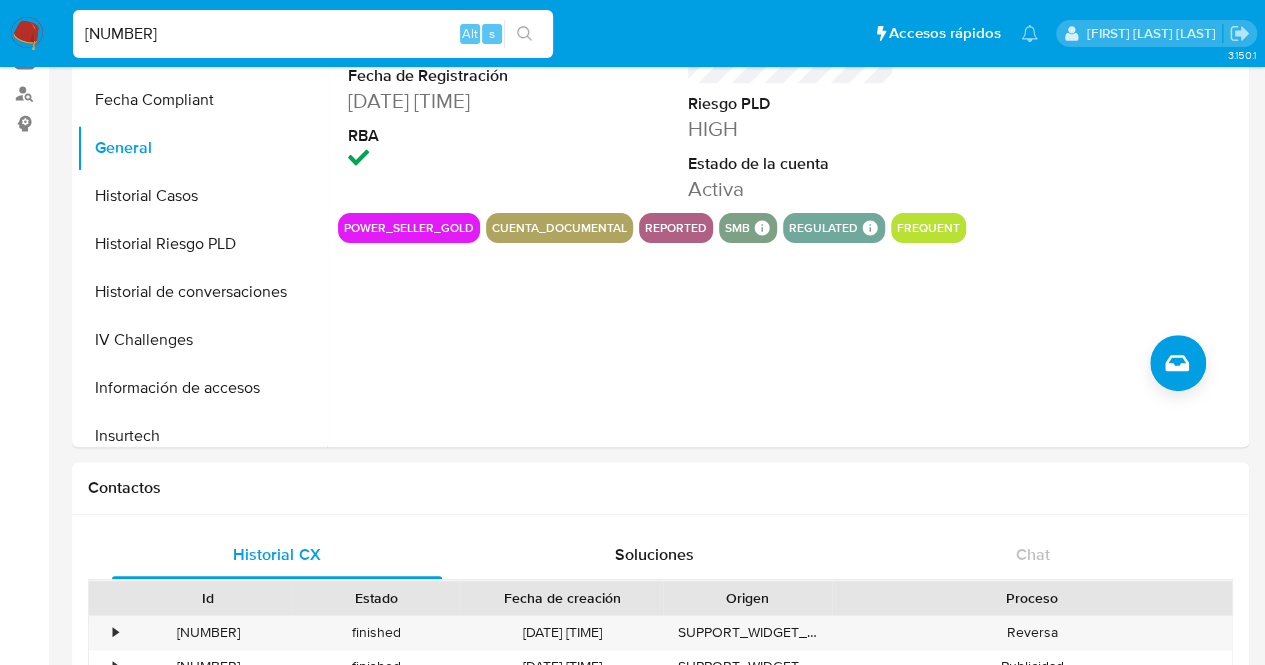 drag, startPoint x: 182, startPoint y: 28, endPoint x: 0, endPoint y: 31, distance: 182.02472 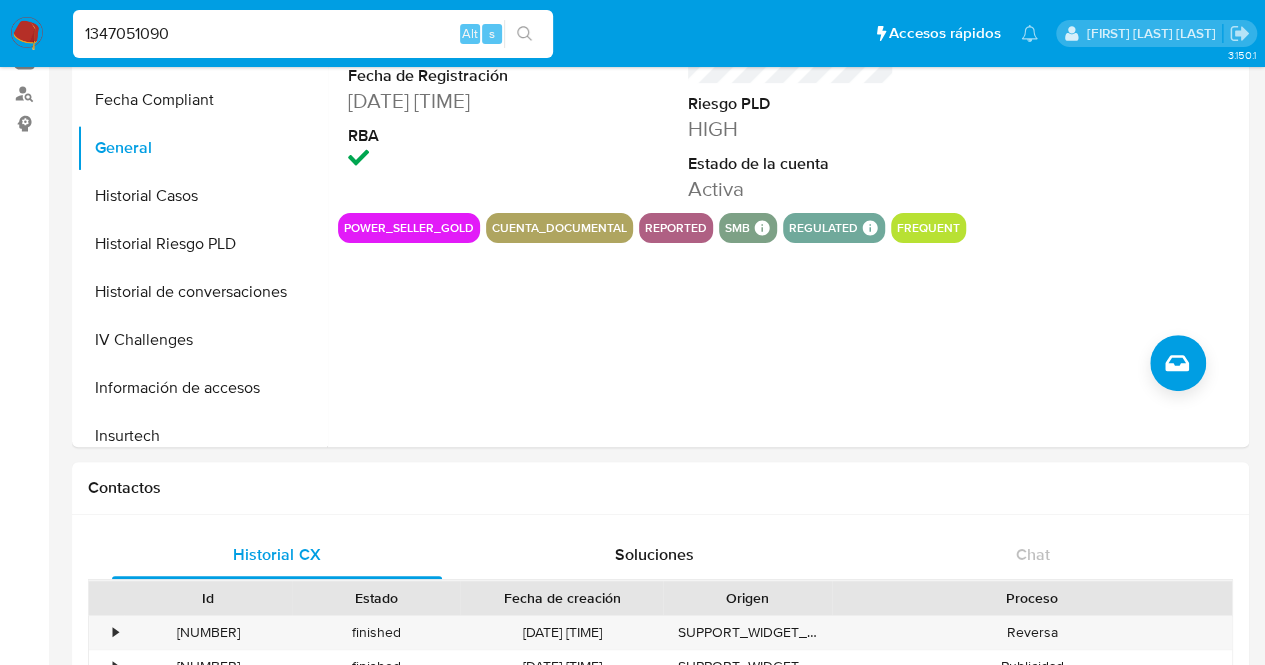 type on "1347051090" 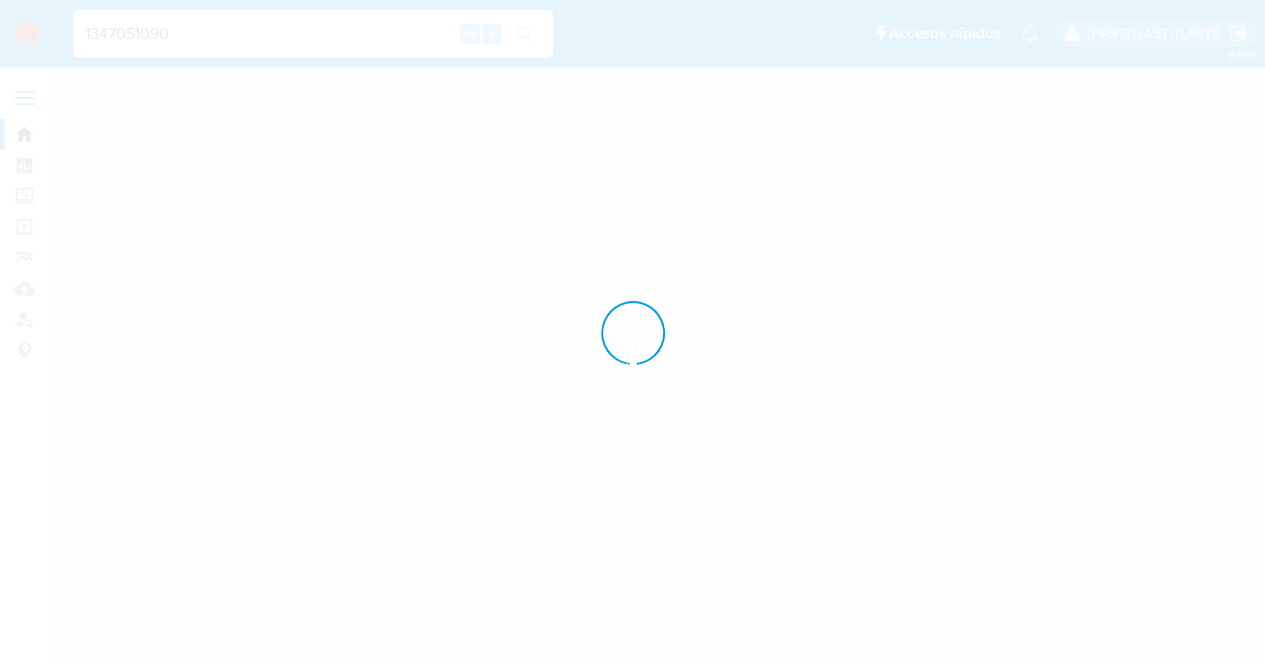scroll, scrollTop: 0, scrollLeft: 0, axis: both 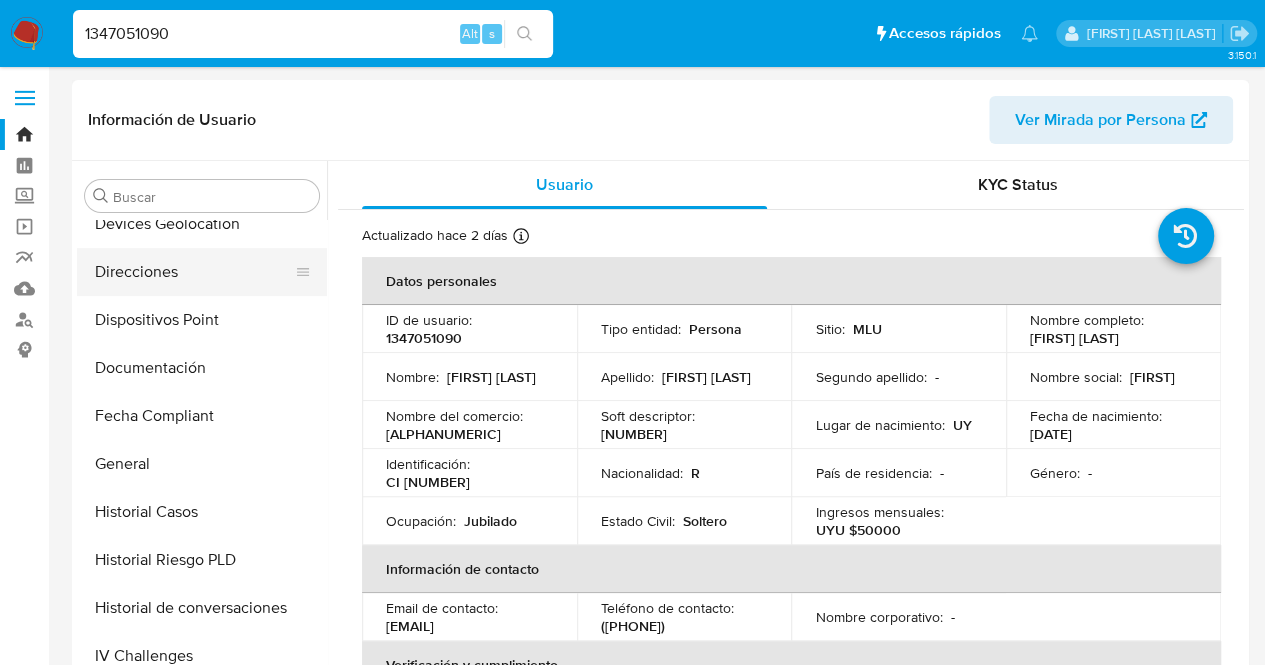 select on "10" 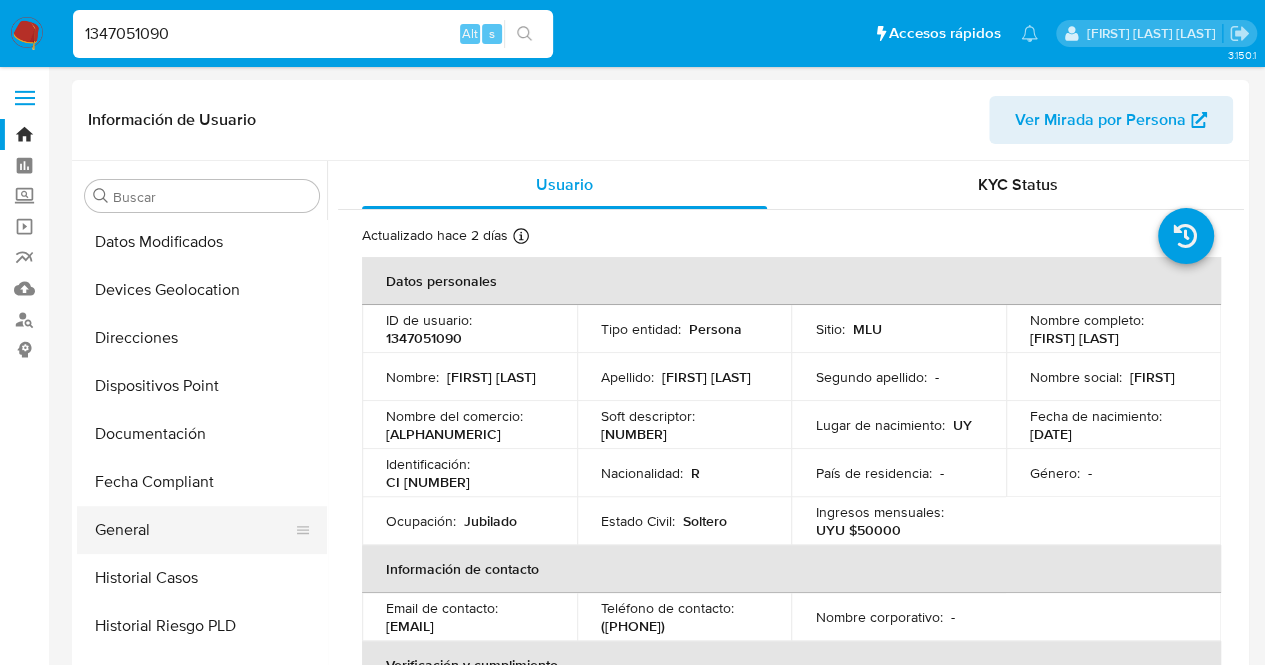 click on "General" at bounding box center (194, 530) 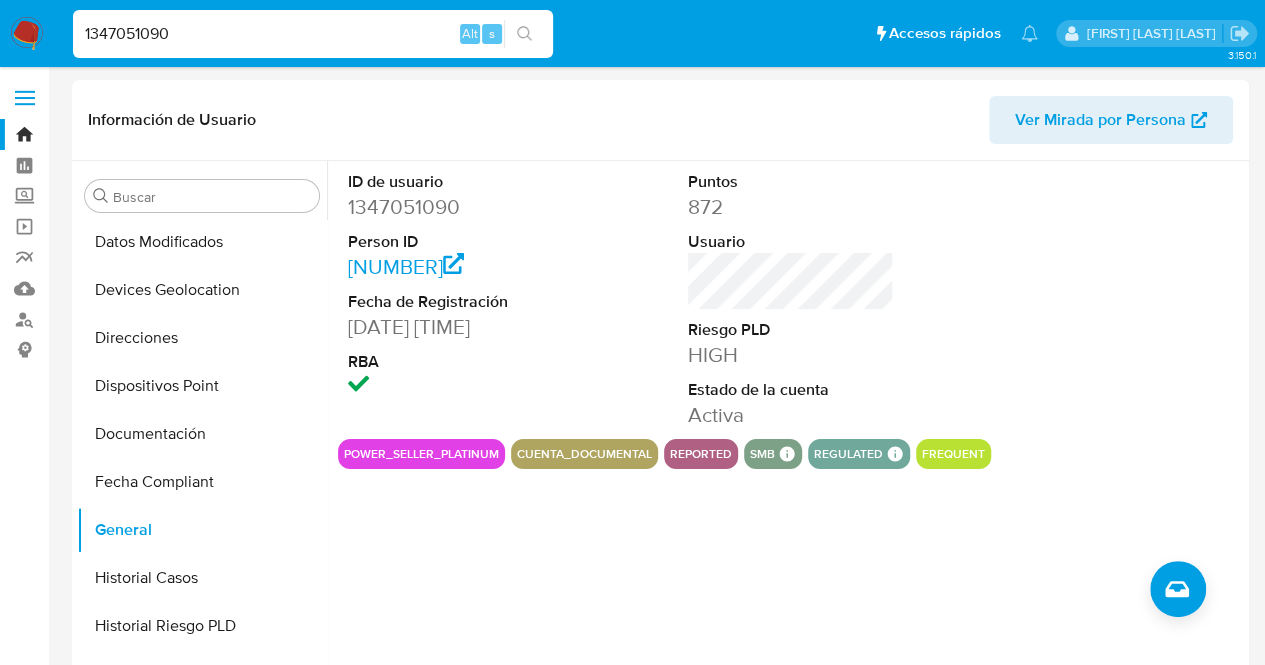 drag, startPoint x: 202, startPoint y: 36, endPoint x: 0, endPoint y: 47, distance: 202.29929 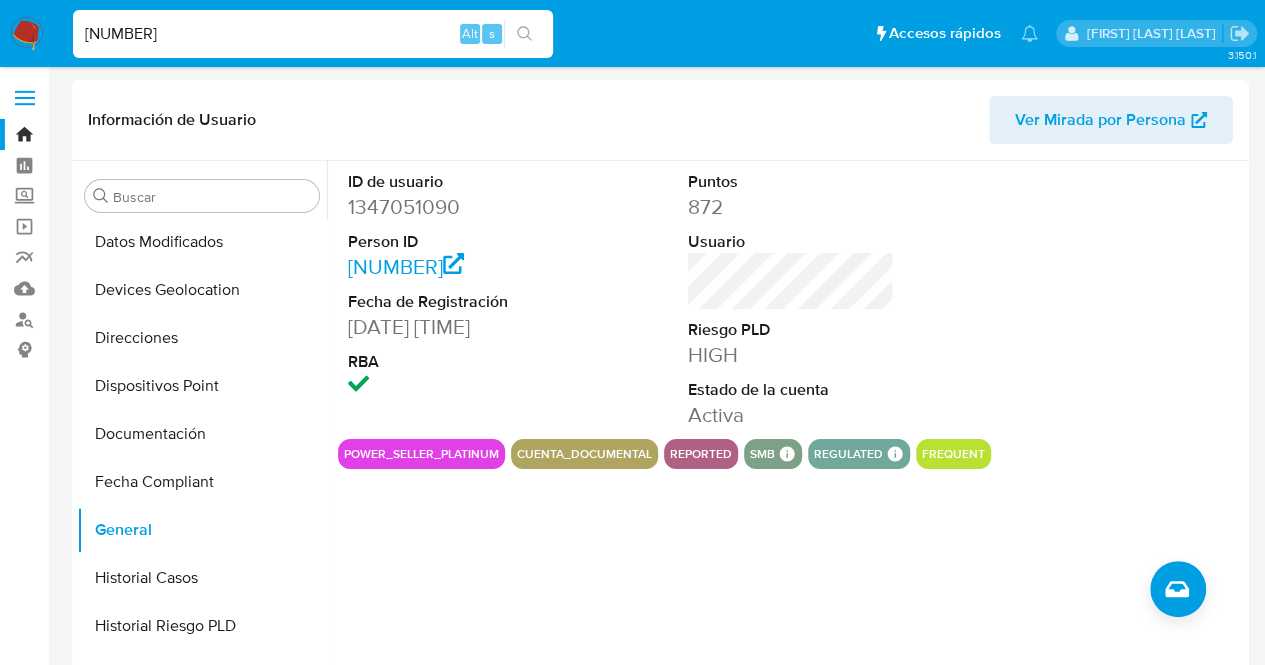 type on "[NUMBER]" 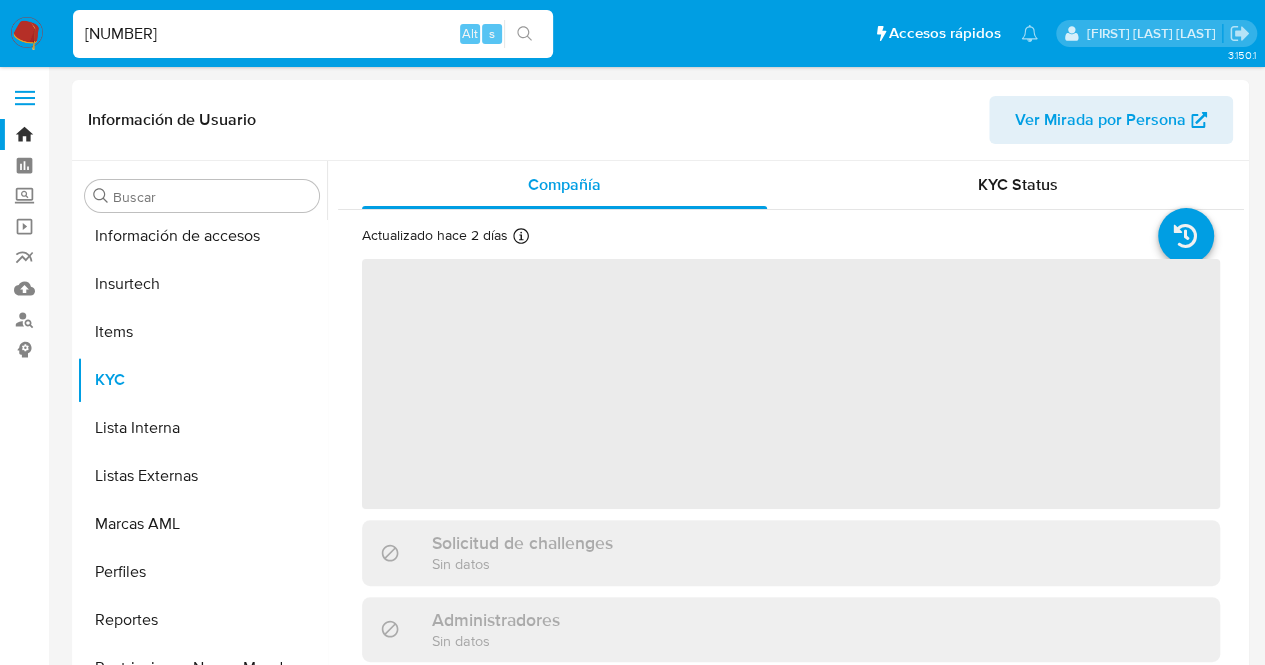 scroll, scrollTop: 845, scrollLeft: 0, axis: vertical 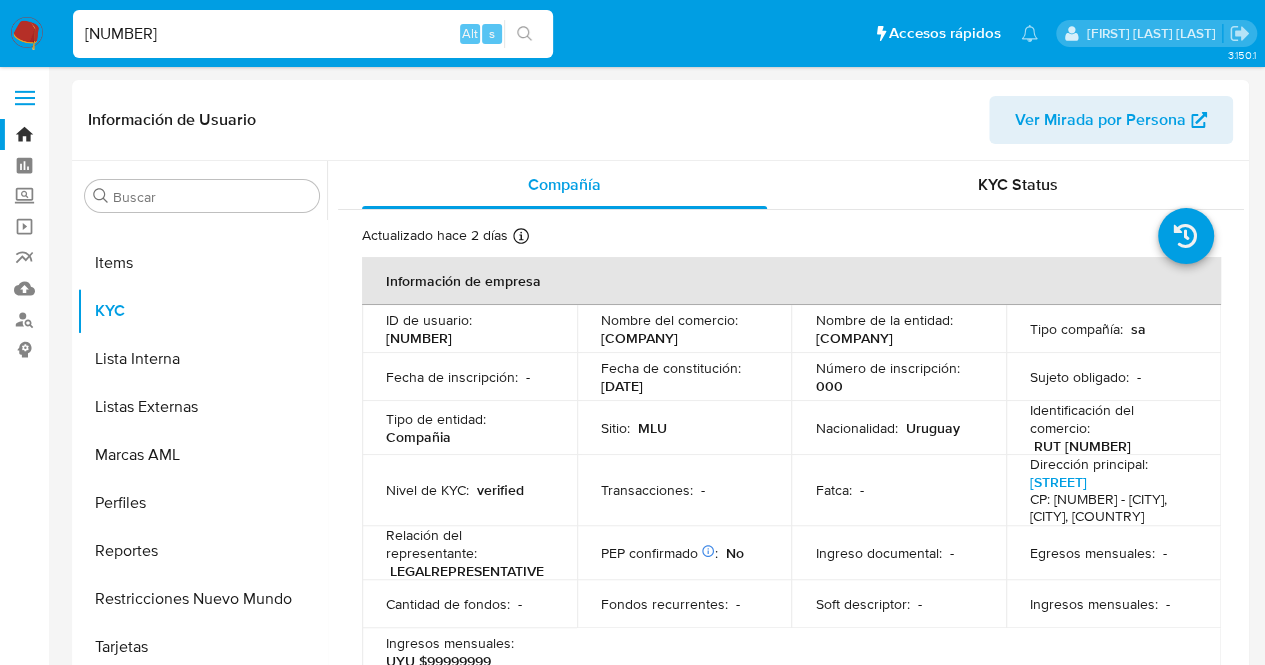 select on "10" 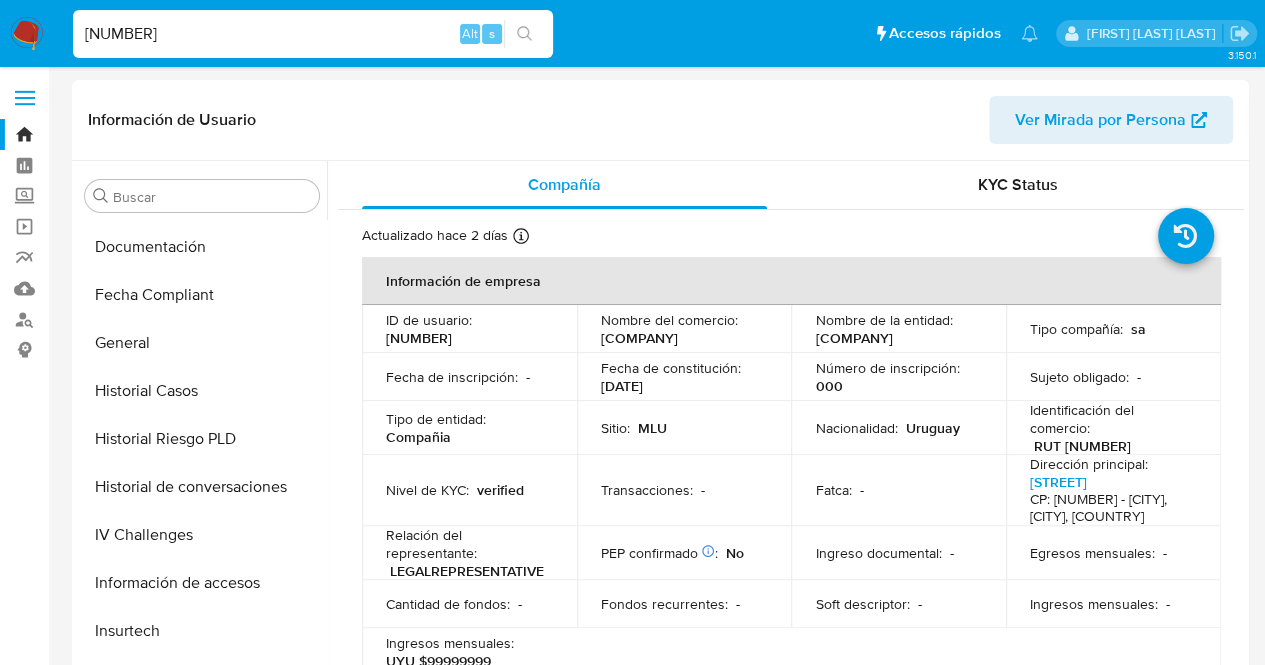 scroll, scrollTop: 366, scrollLeft: 0, axis: vertical 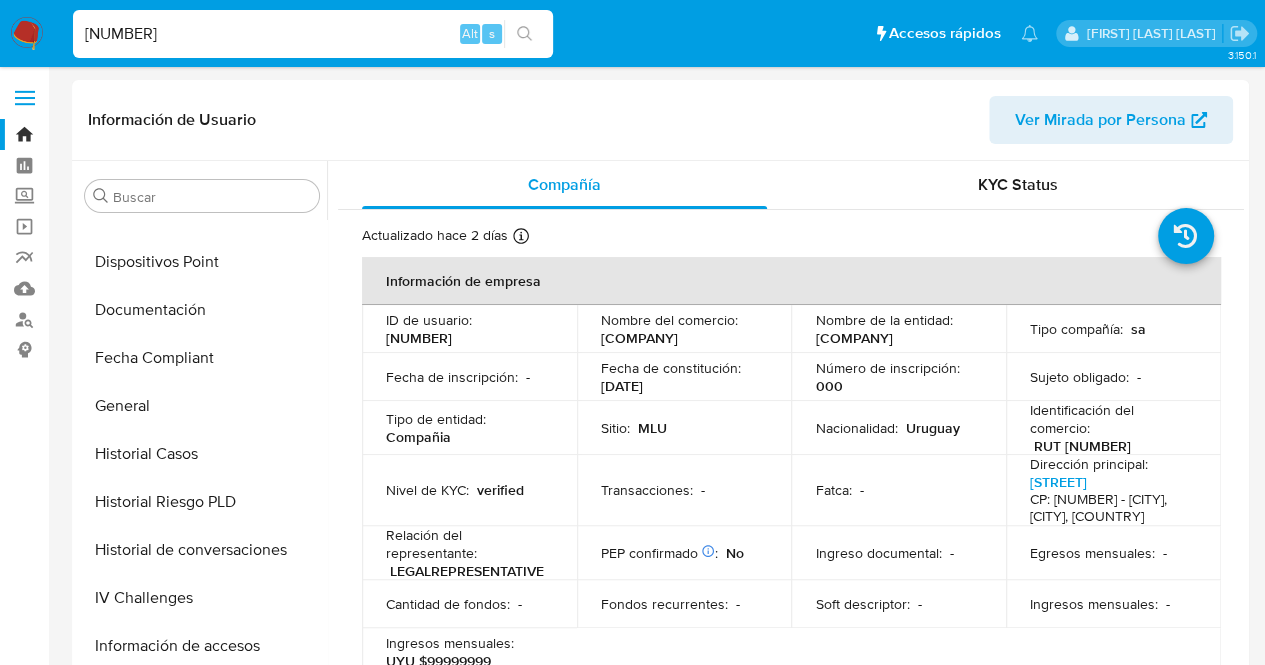 drag, startPoint x: 217, startPoint y: 27, endPoint x: 1, endPoint y: 31, distance: 216.03703 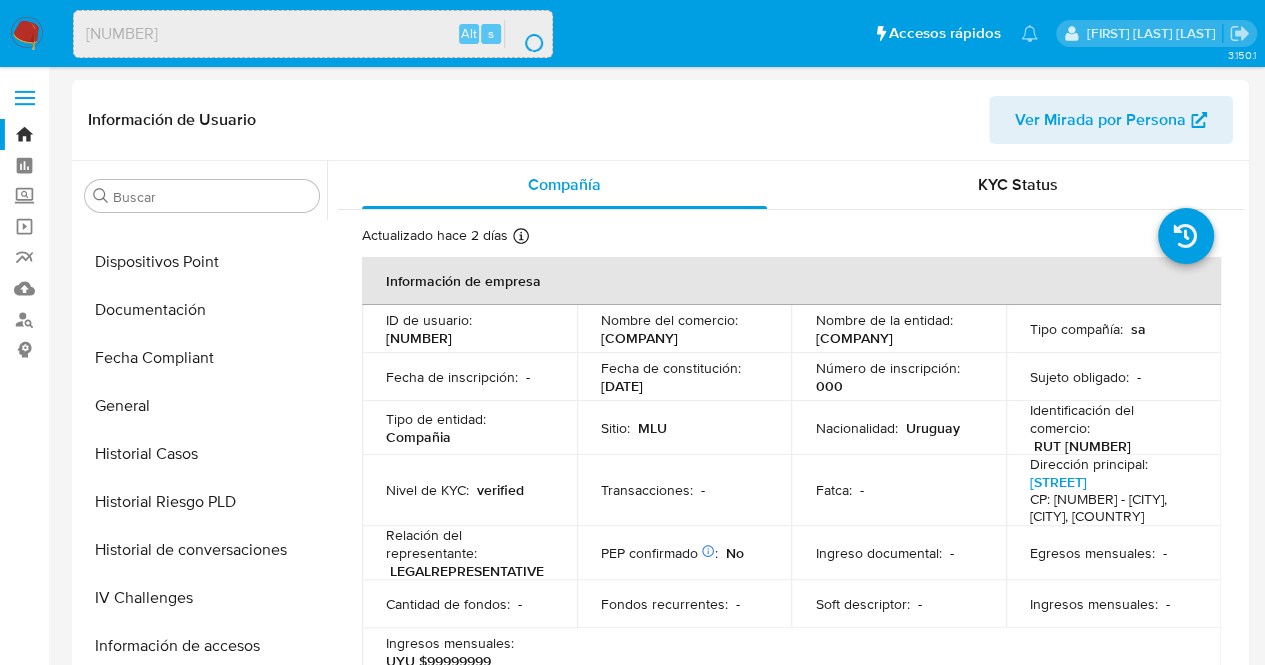 scroll, scrollTop: 0, scrollLeft: 0, axis: both 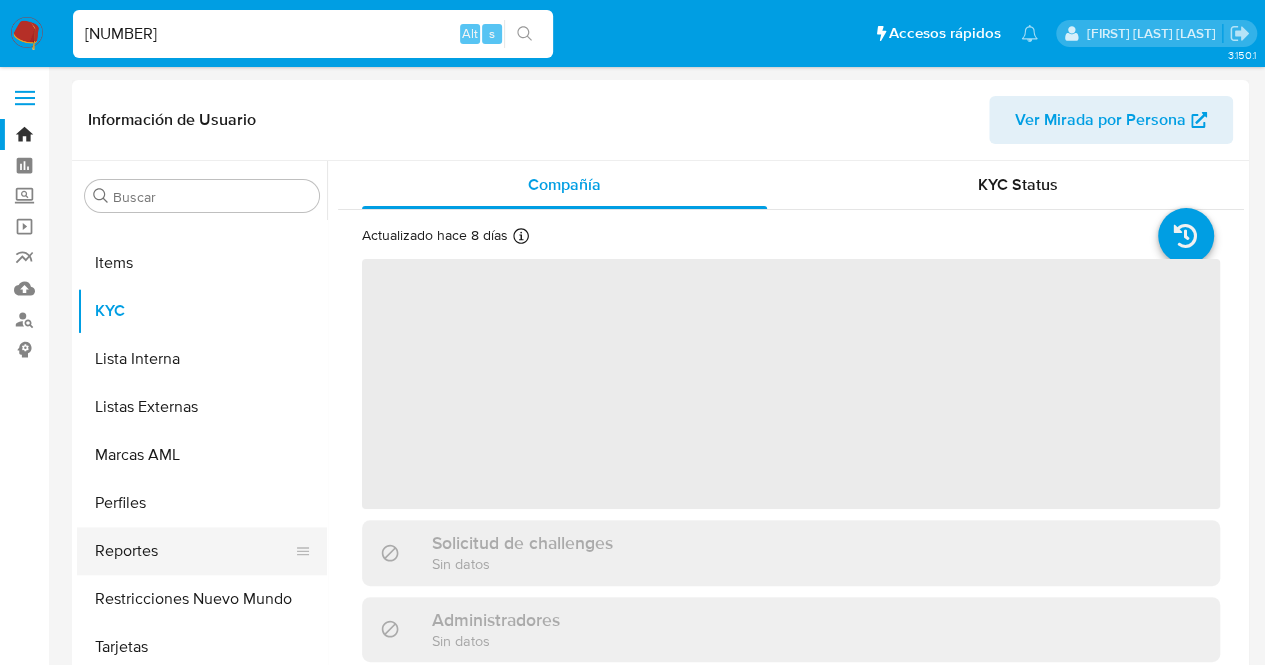 click on "Reportes" at bounding box center [194, 551] 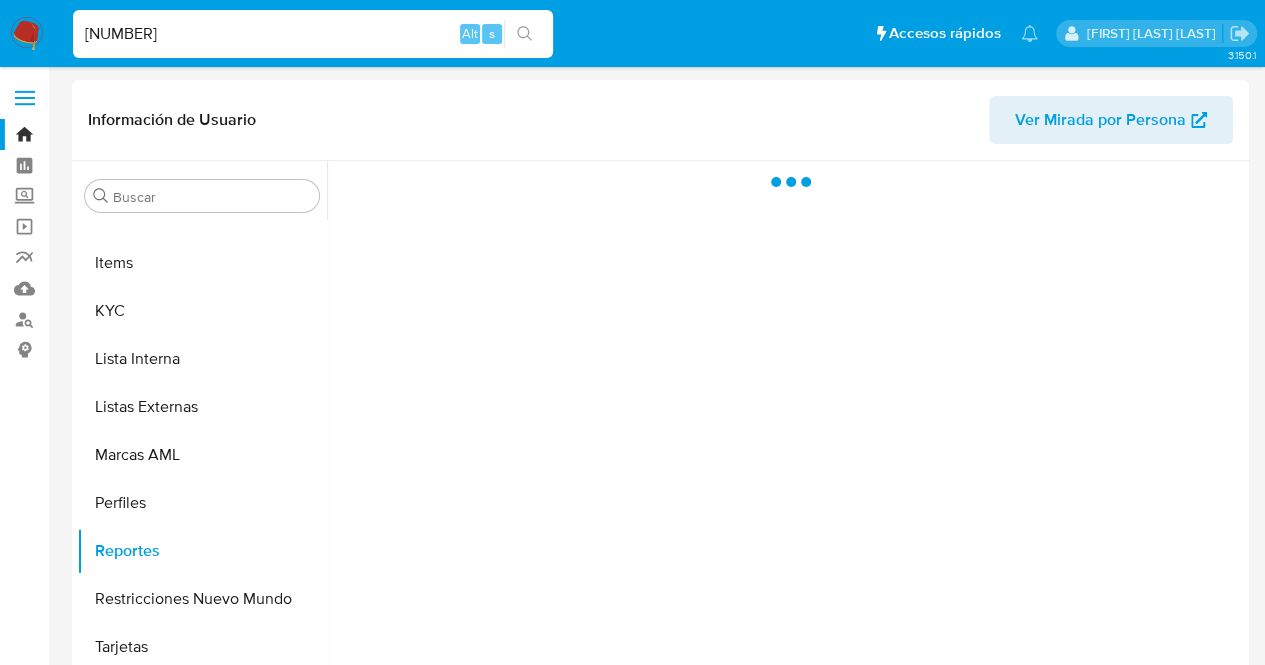 select on "10" 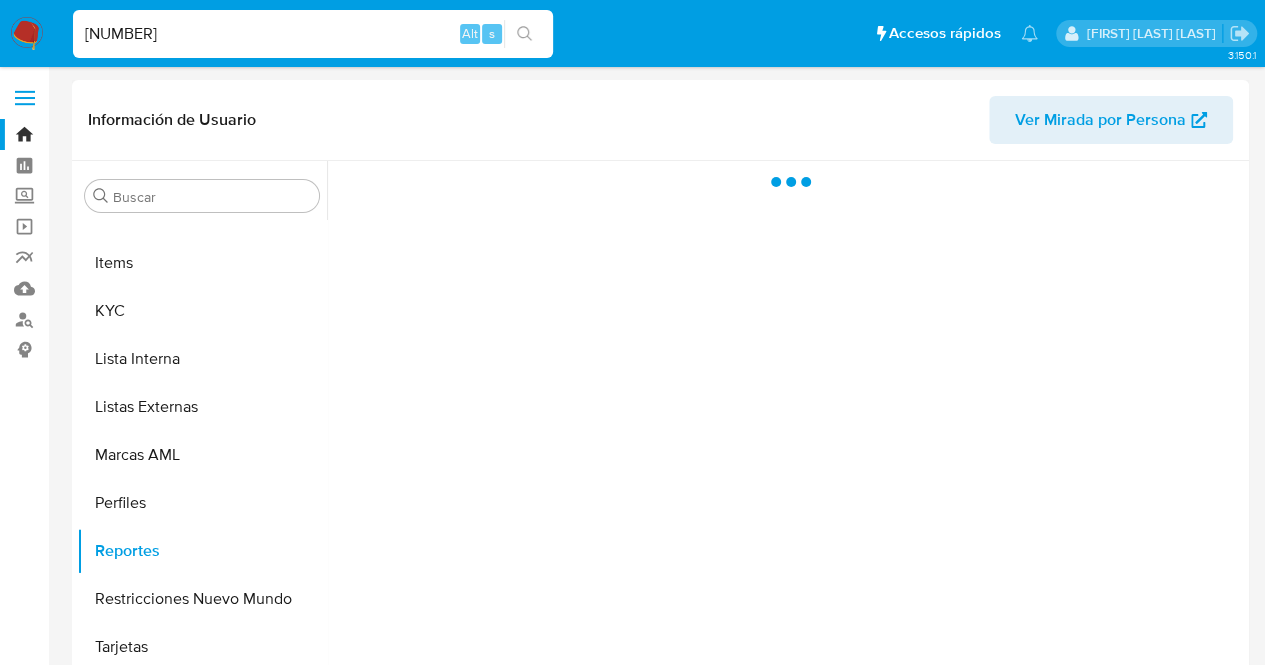 scroll, scrollTop: 245, scrollLeft: 0, axis: vertical 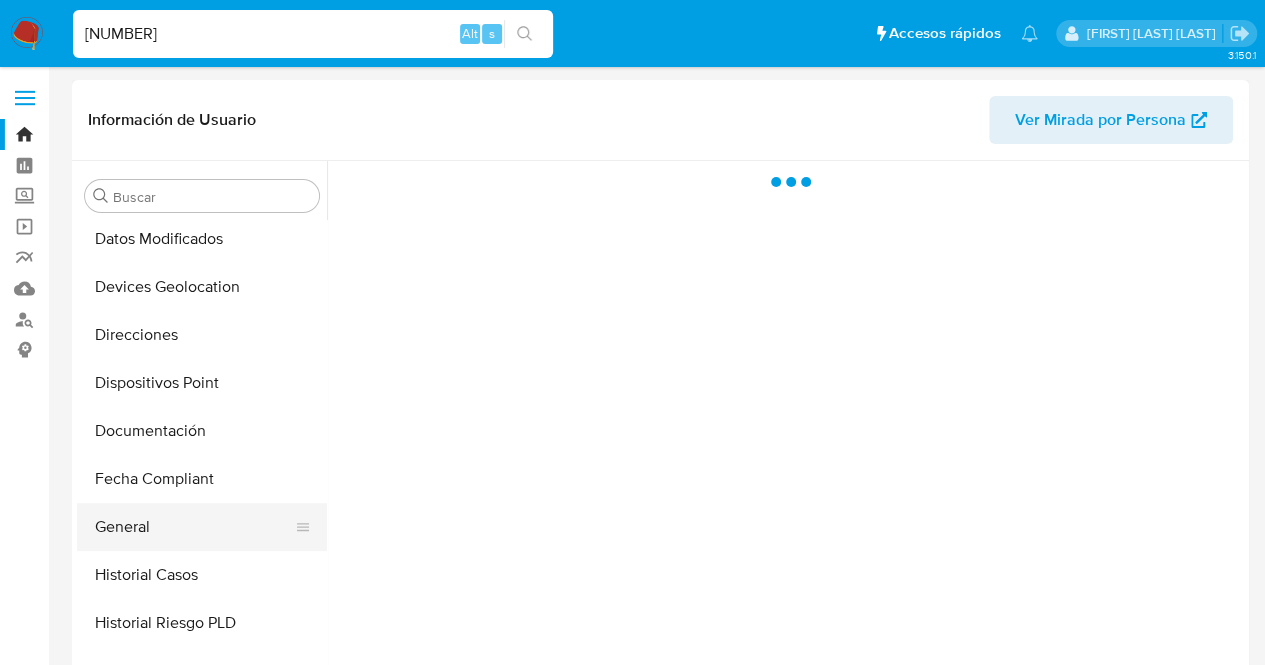 click on "General" at bounding box center [194, 527] 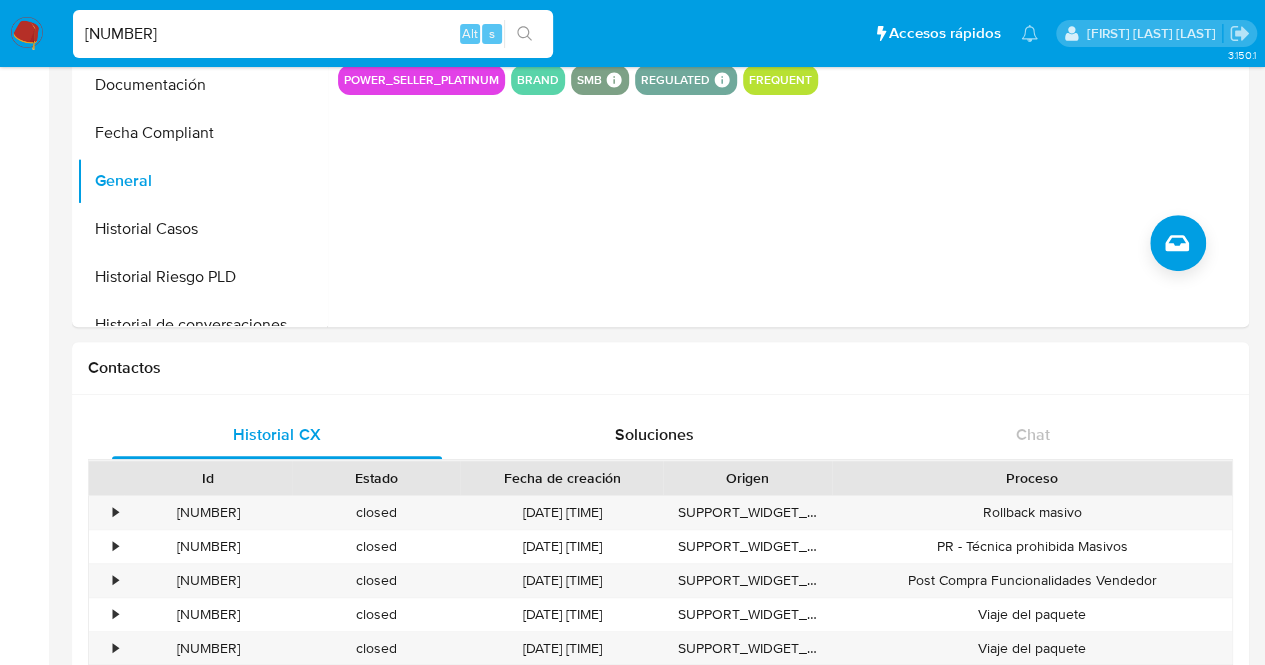 scroll, scrollTop: 376, scrollLeft: 0, axis: vertical 